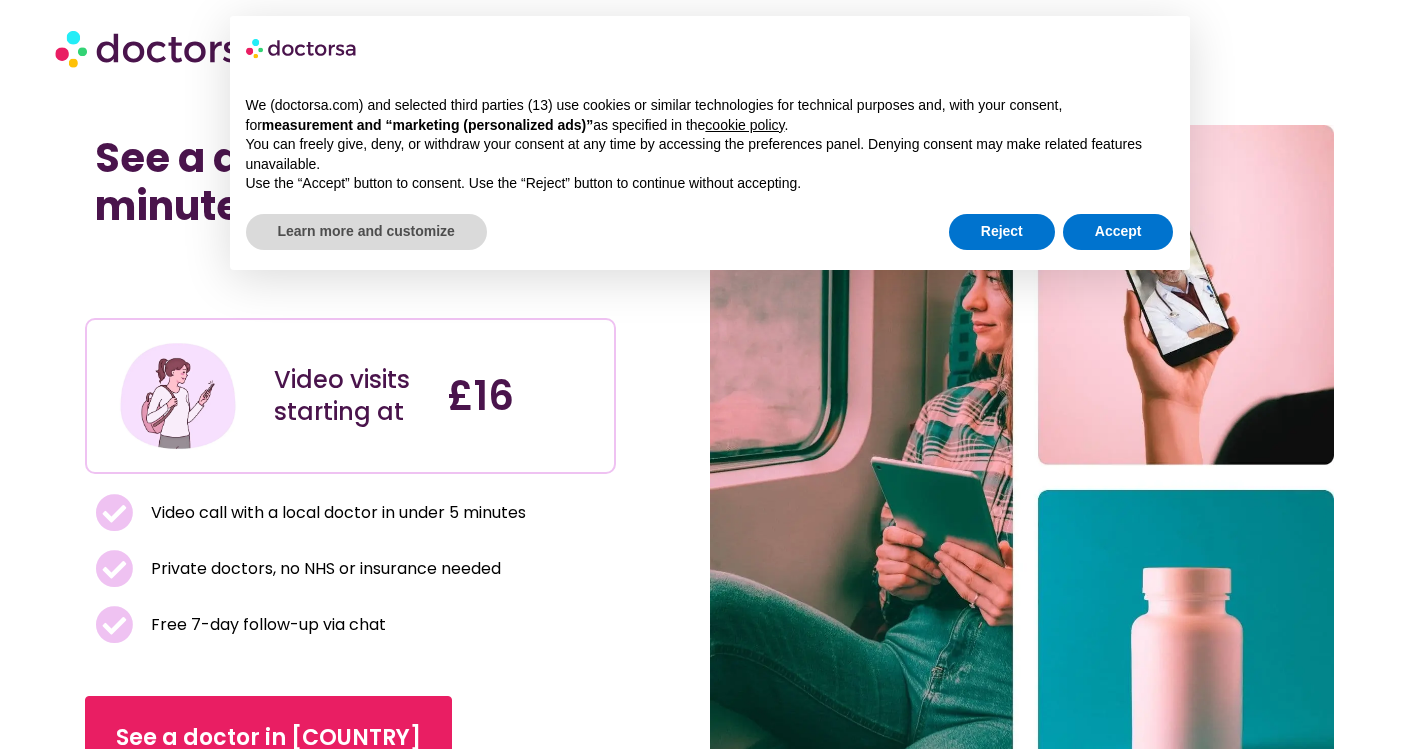 scroll, scrollTop: 0, scrollLeft: 0, axis: both 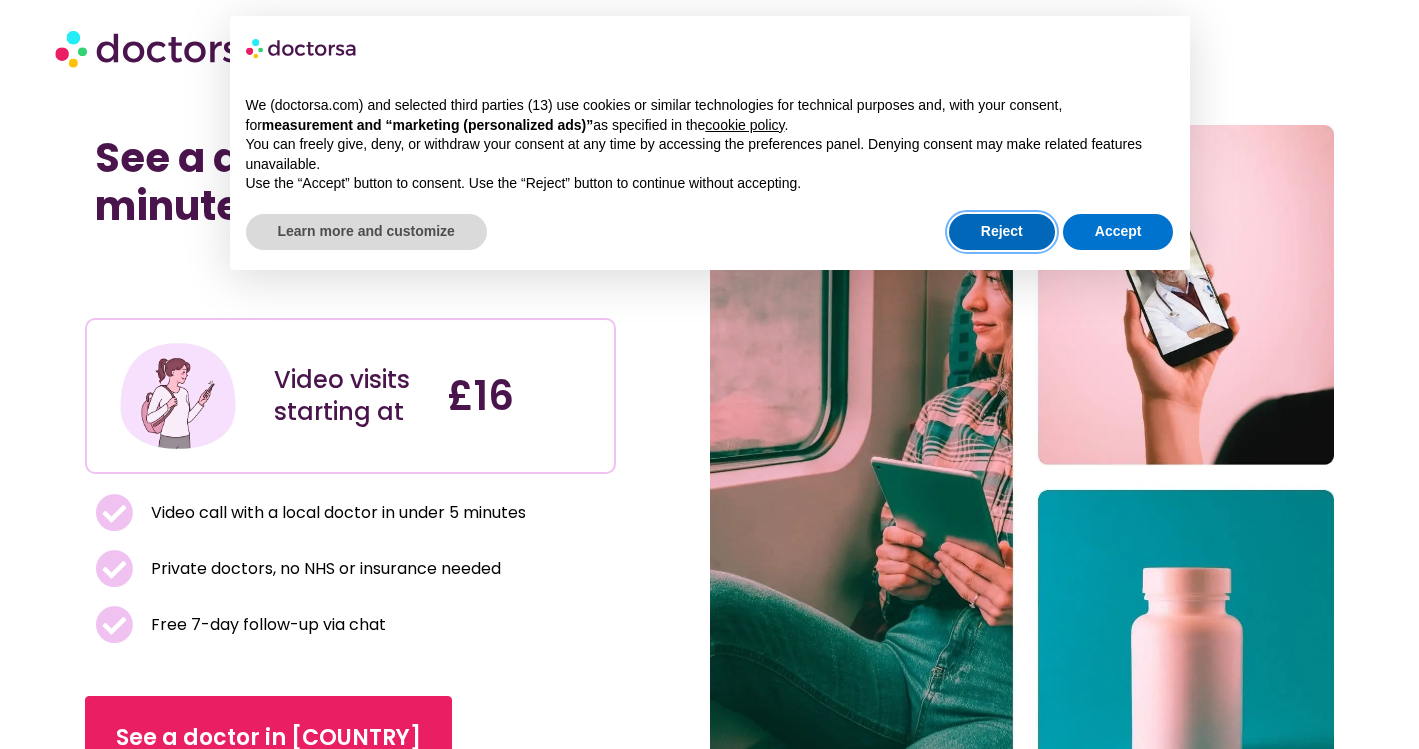 click on "Reject" at bounding box center [1002, 232] 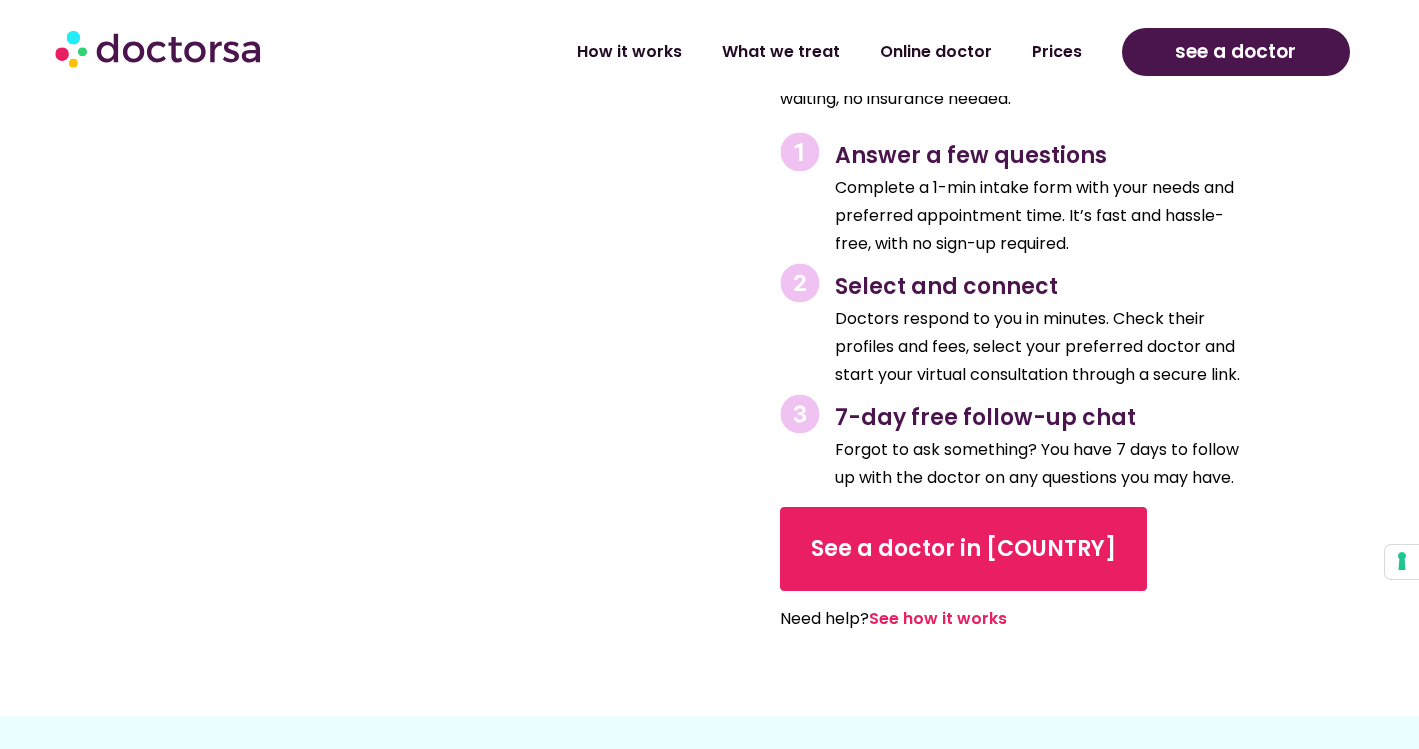 scroll, scrollTop: 2072, scrollLeft: 0, axis: vertical 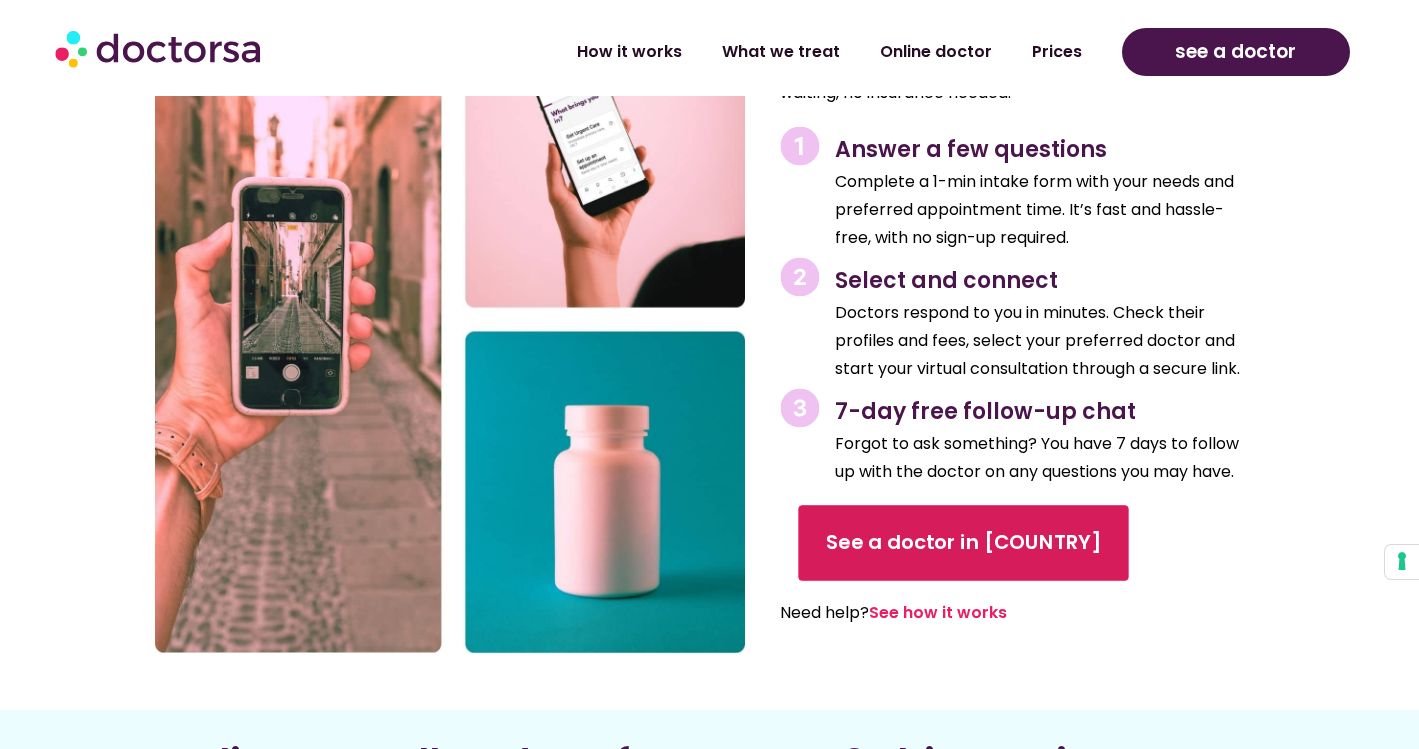 click on "See a doctor in UK" at bounding box center (963, 542) 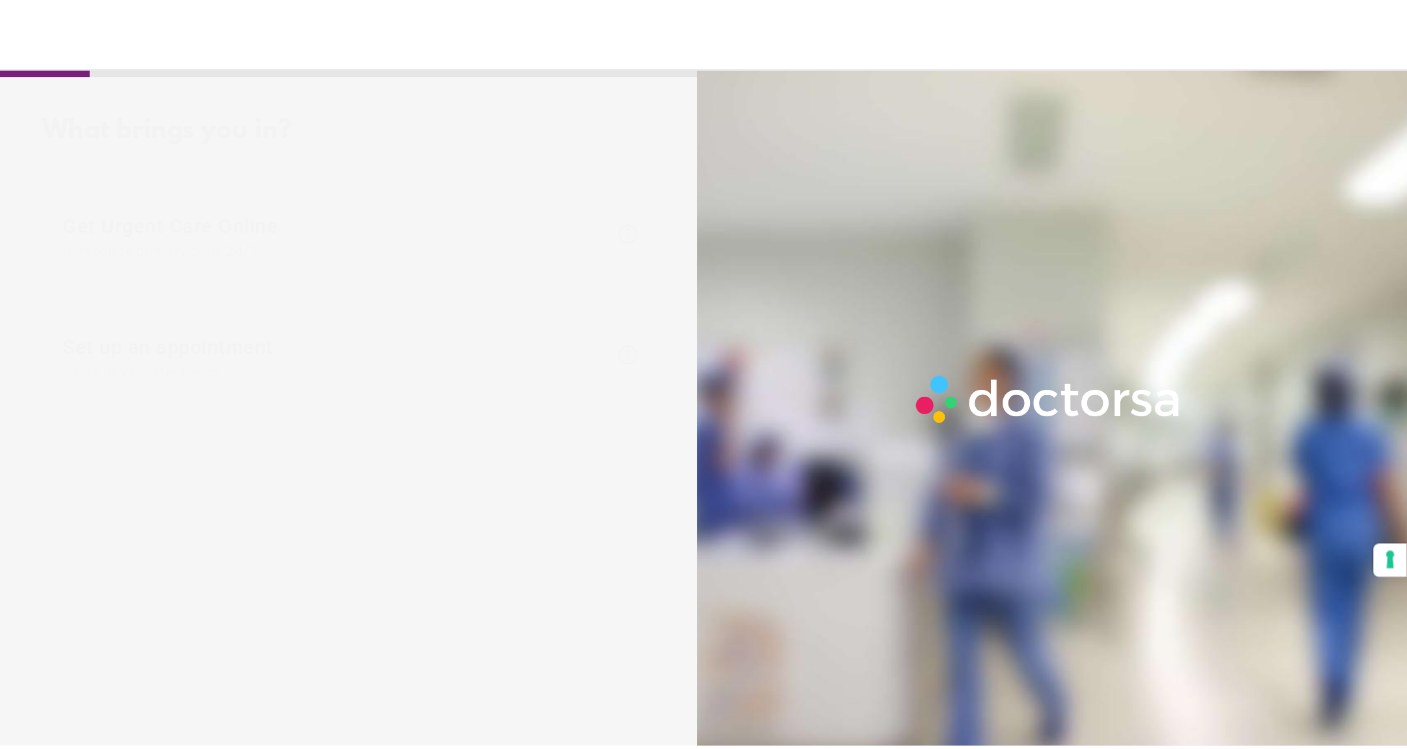 scroll, scrollTop: 0, scrollLeft: 0, axis: both 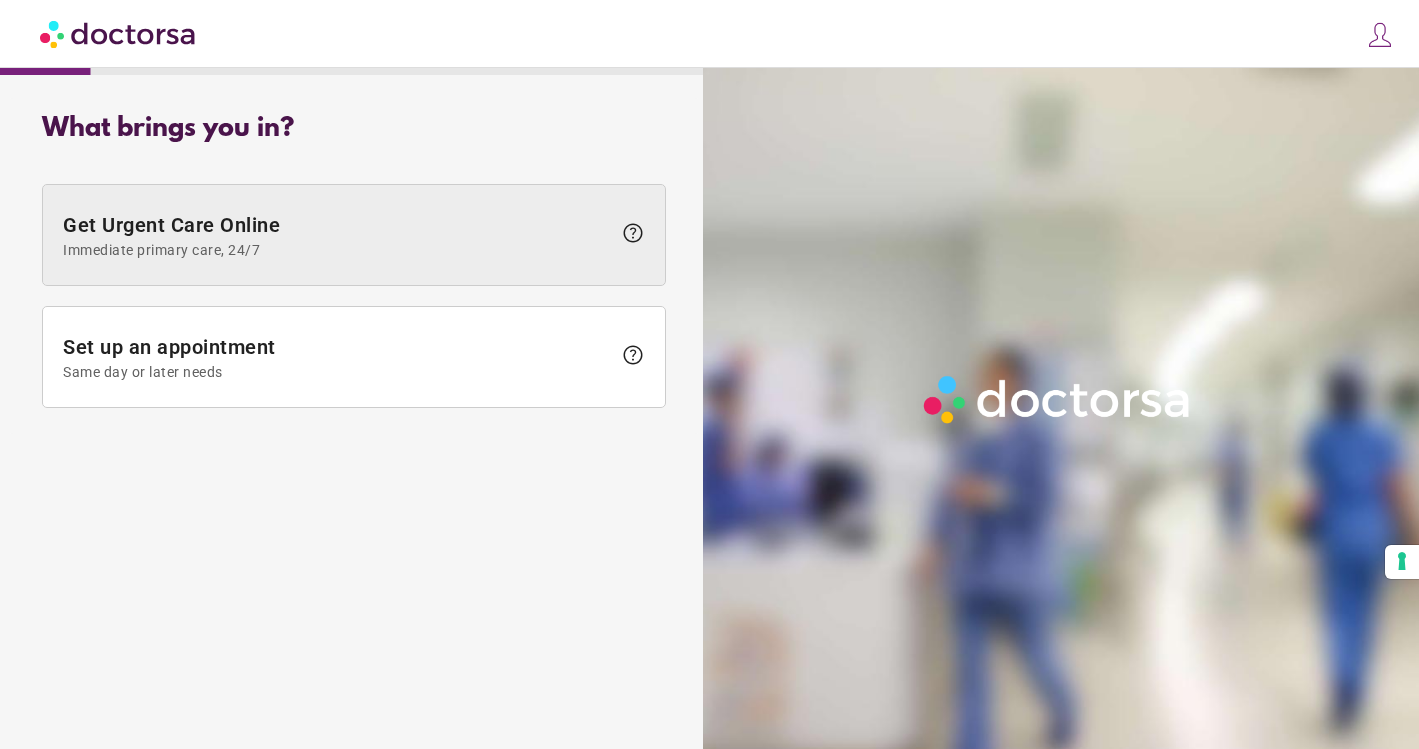 click on "Immediate primary care, 24/7" at bounding box center [337, 250] 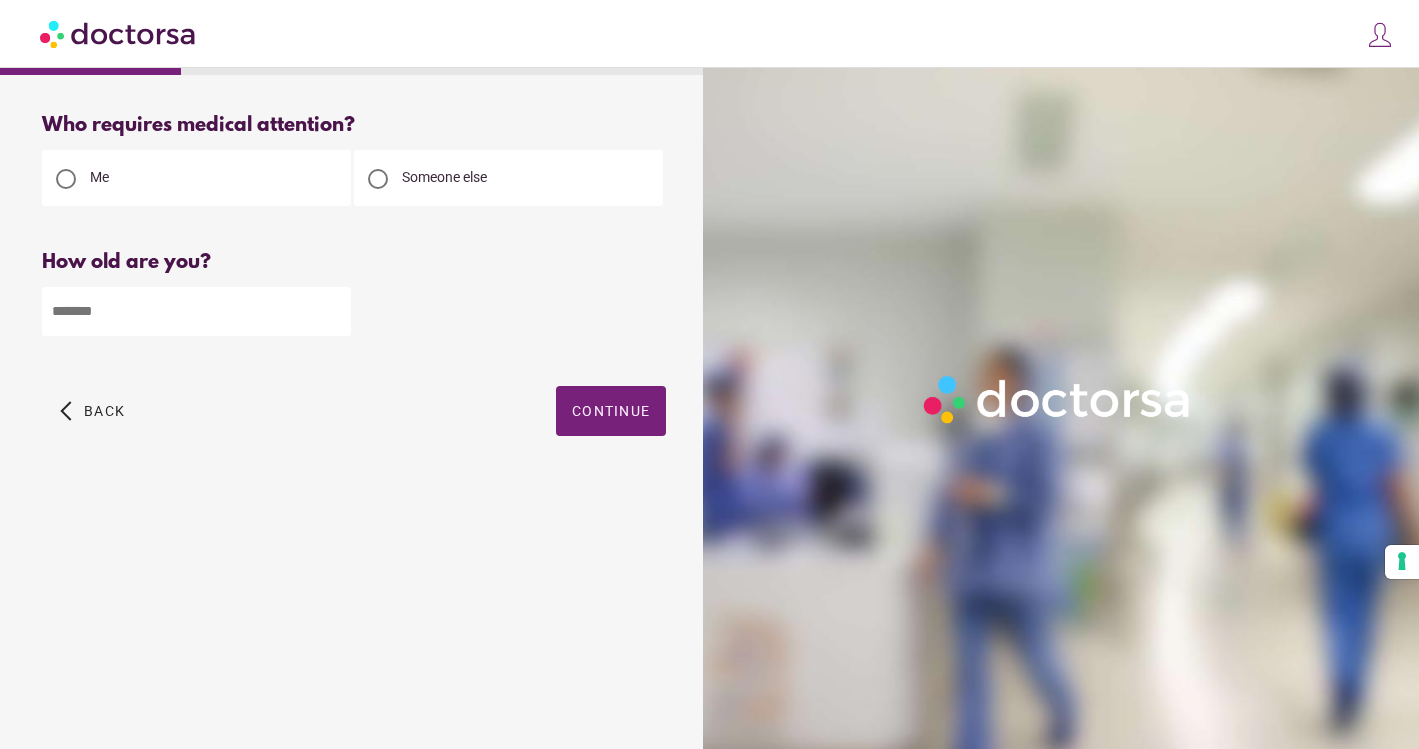 click at bounding box center [196, 311] 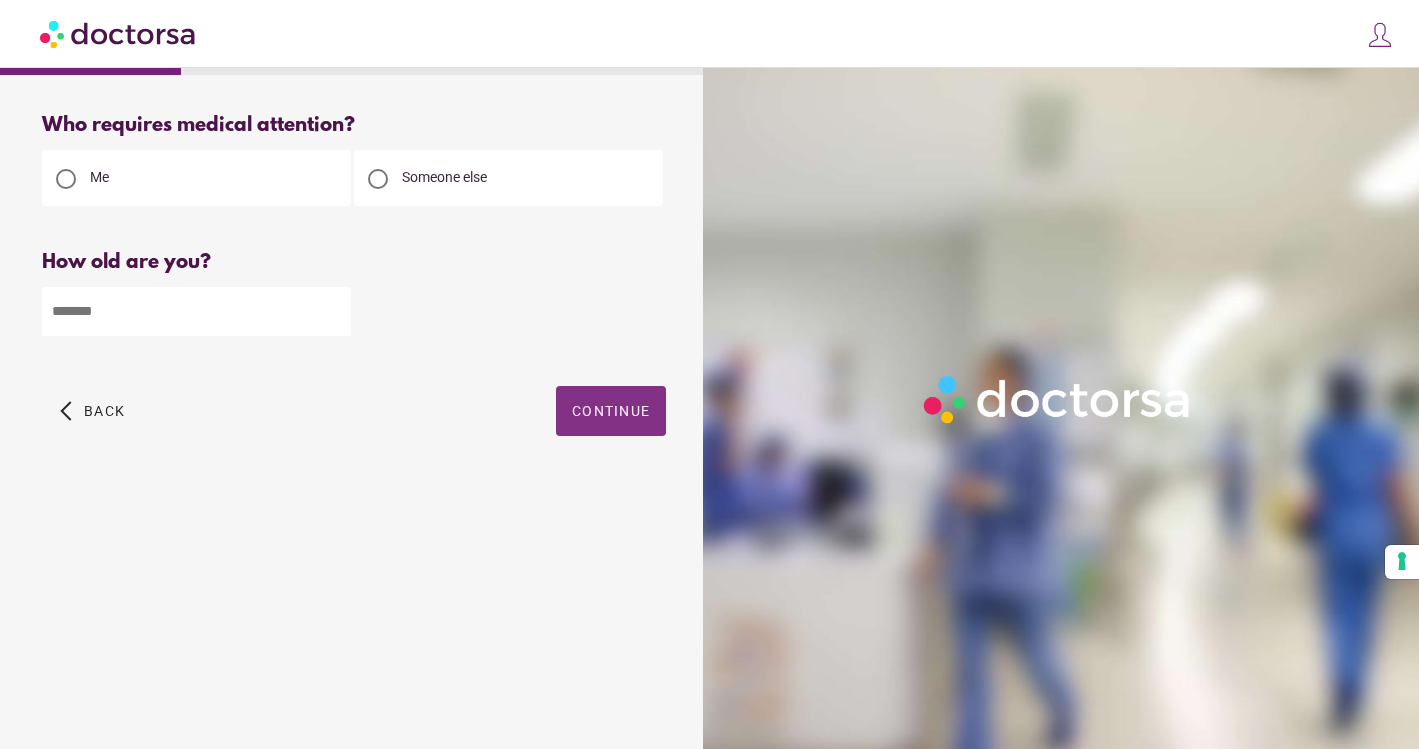 type on "**" 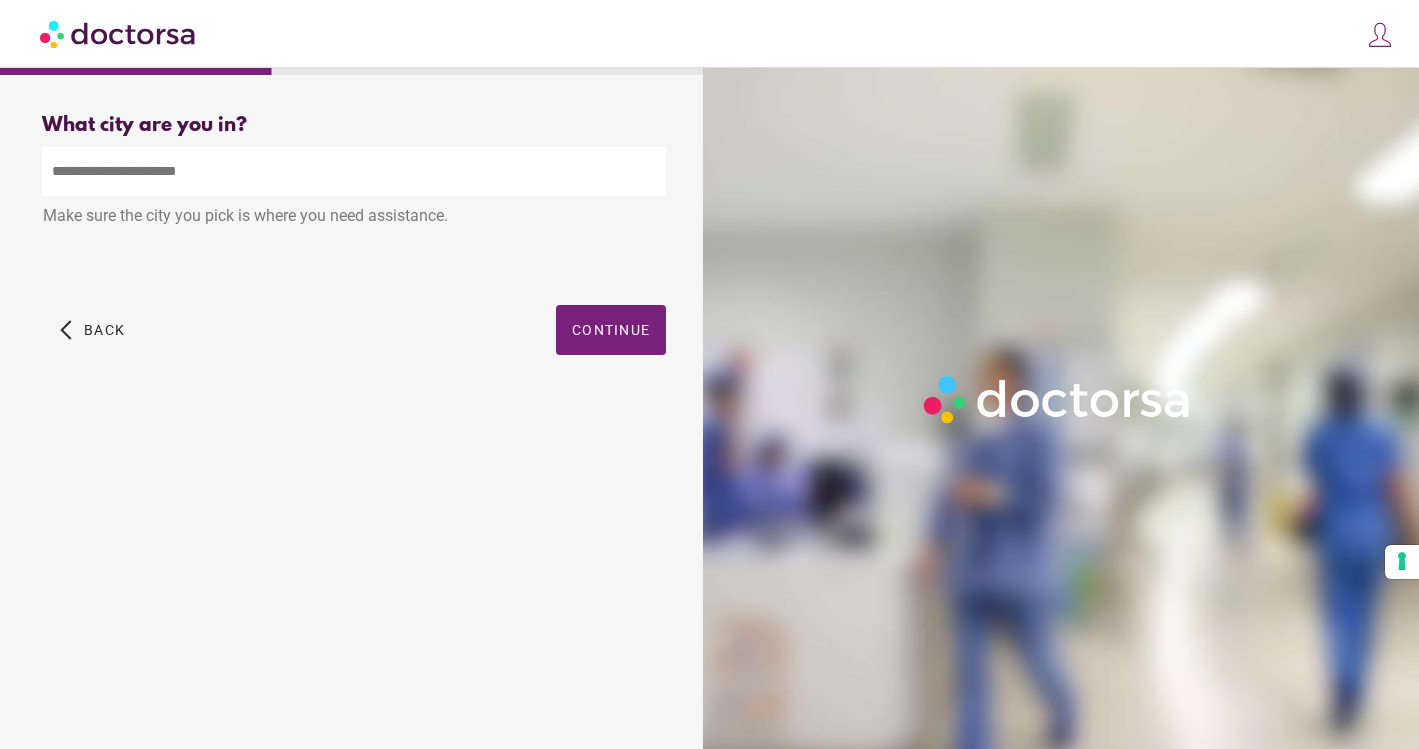 click at bounding box center [354, 171] 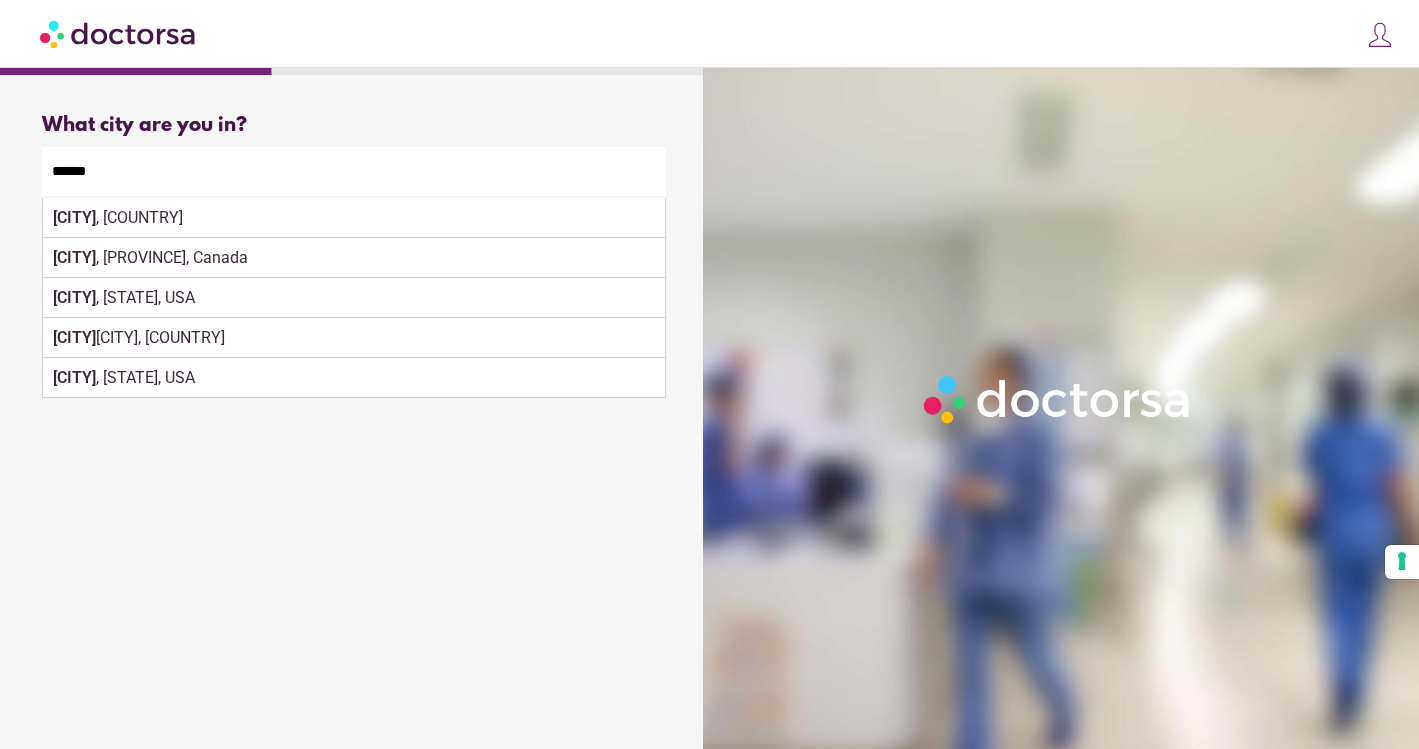 click on "London derry, UK" at bounding box center [354, 338] 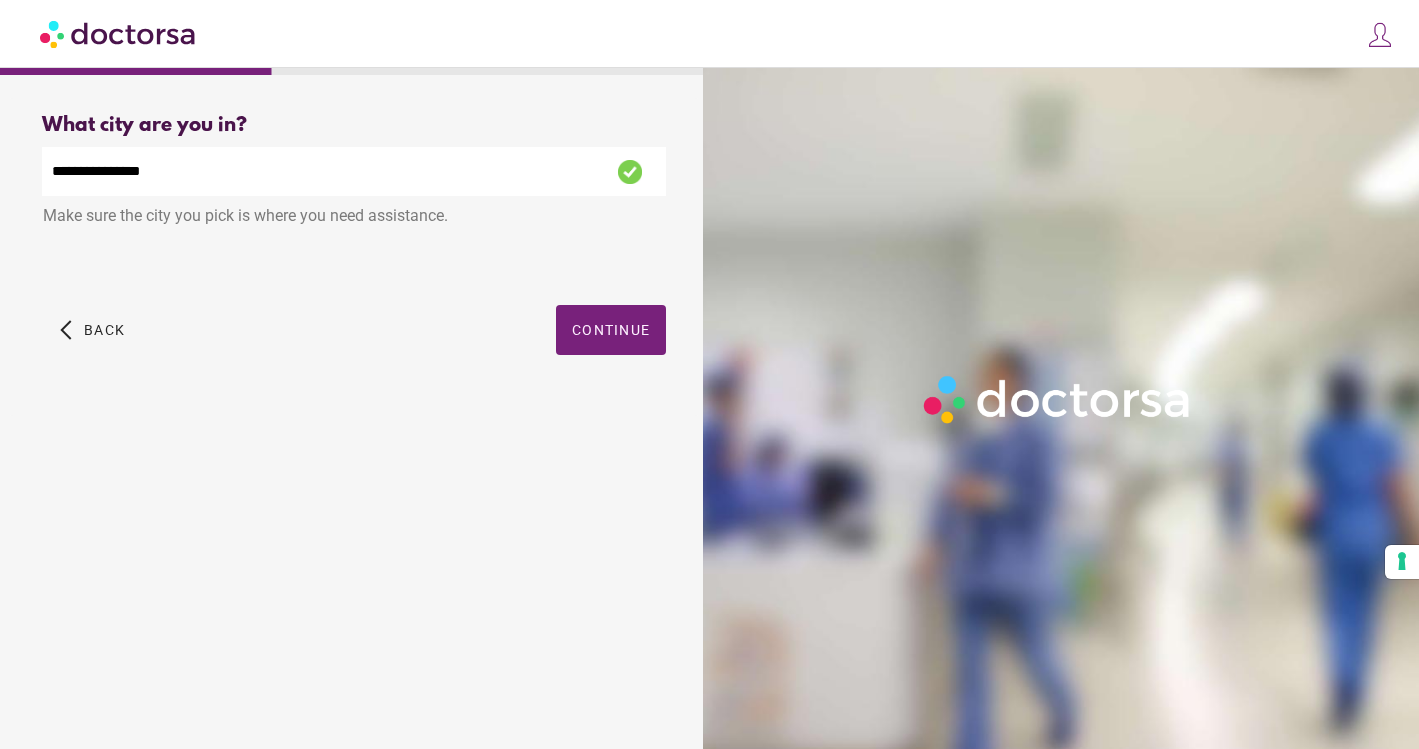 click on "**********" at bounding box center (354, 171) 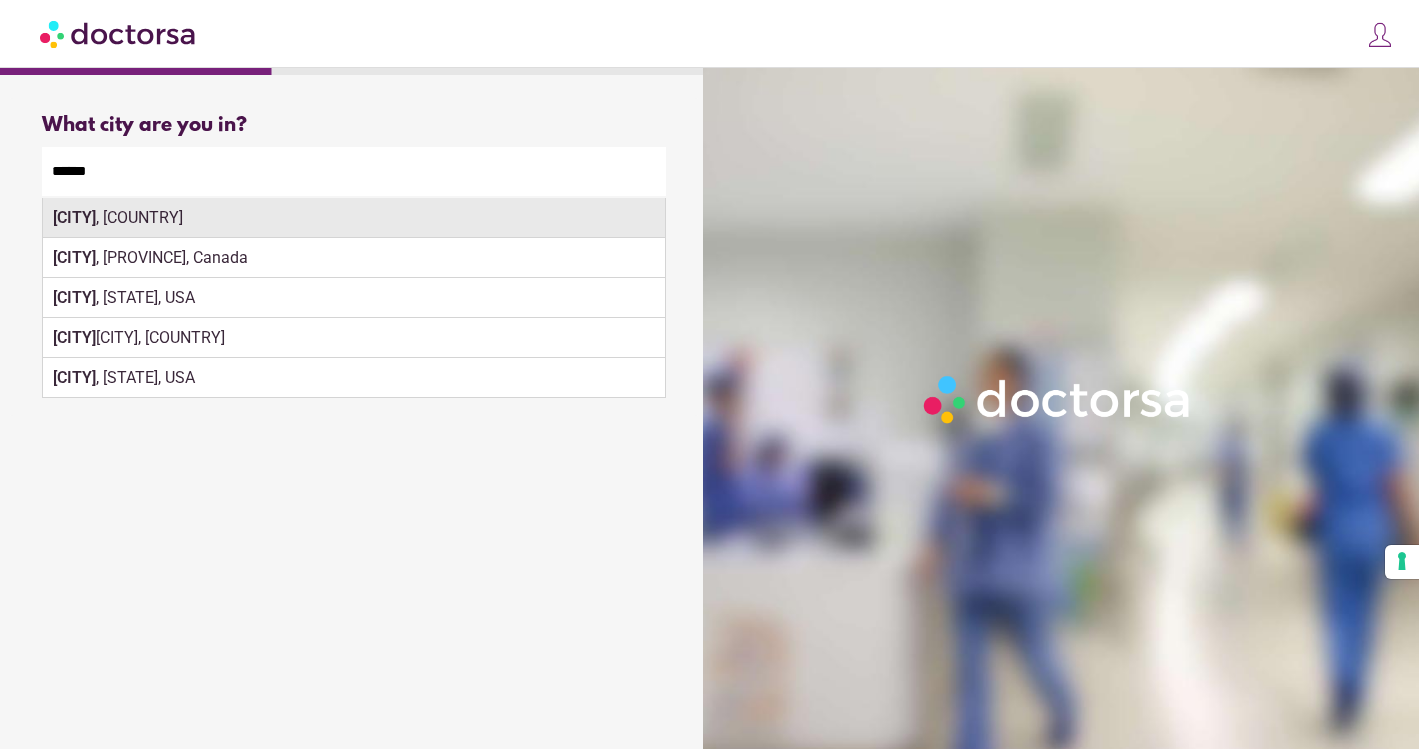 click on "London" at bounding box center (74, 217) 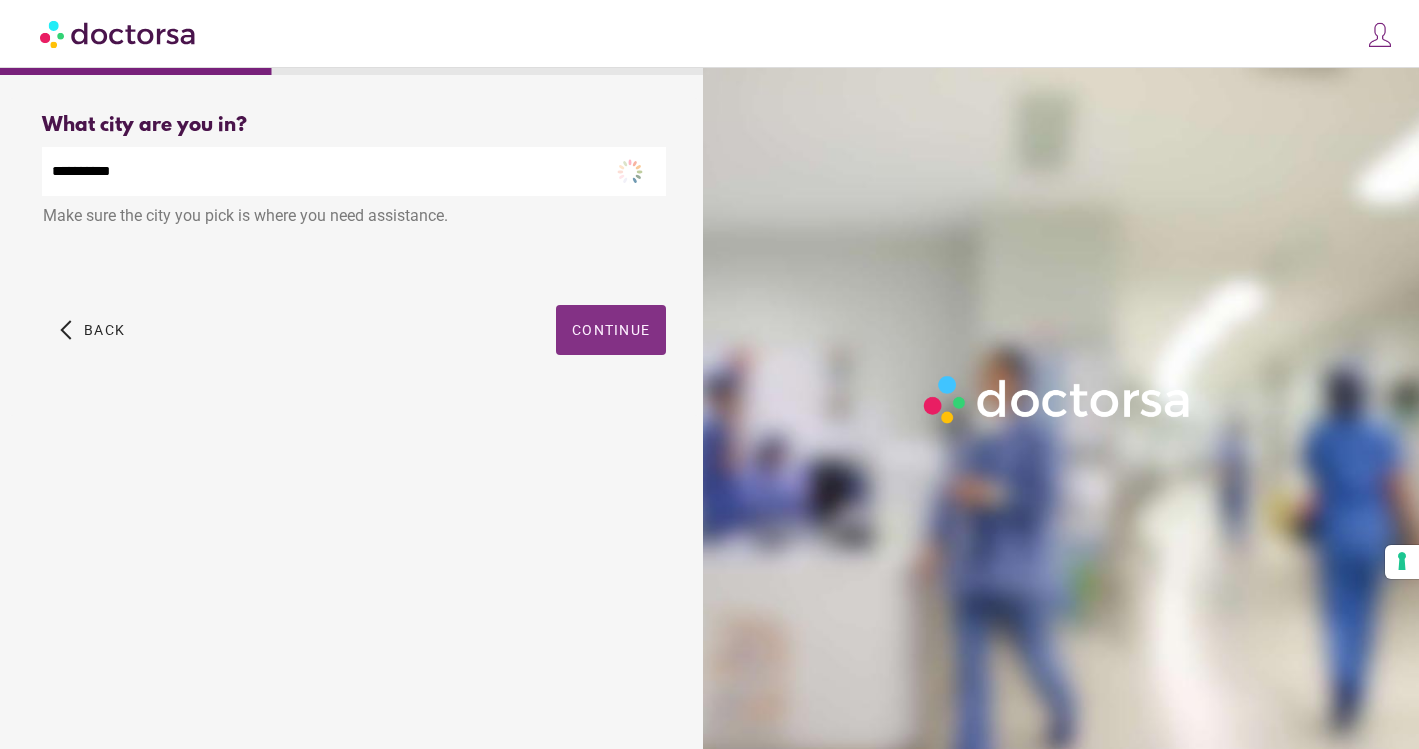 click on "Continue" at bounding box center (611, 330) 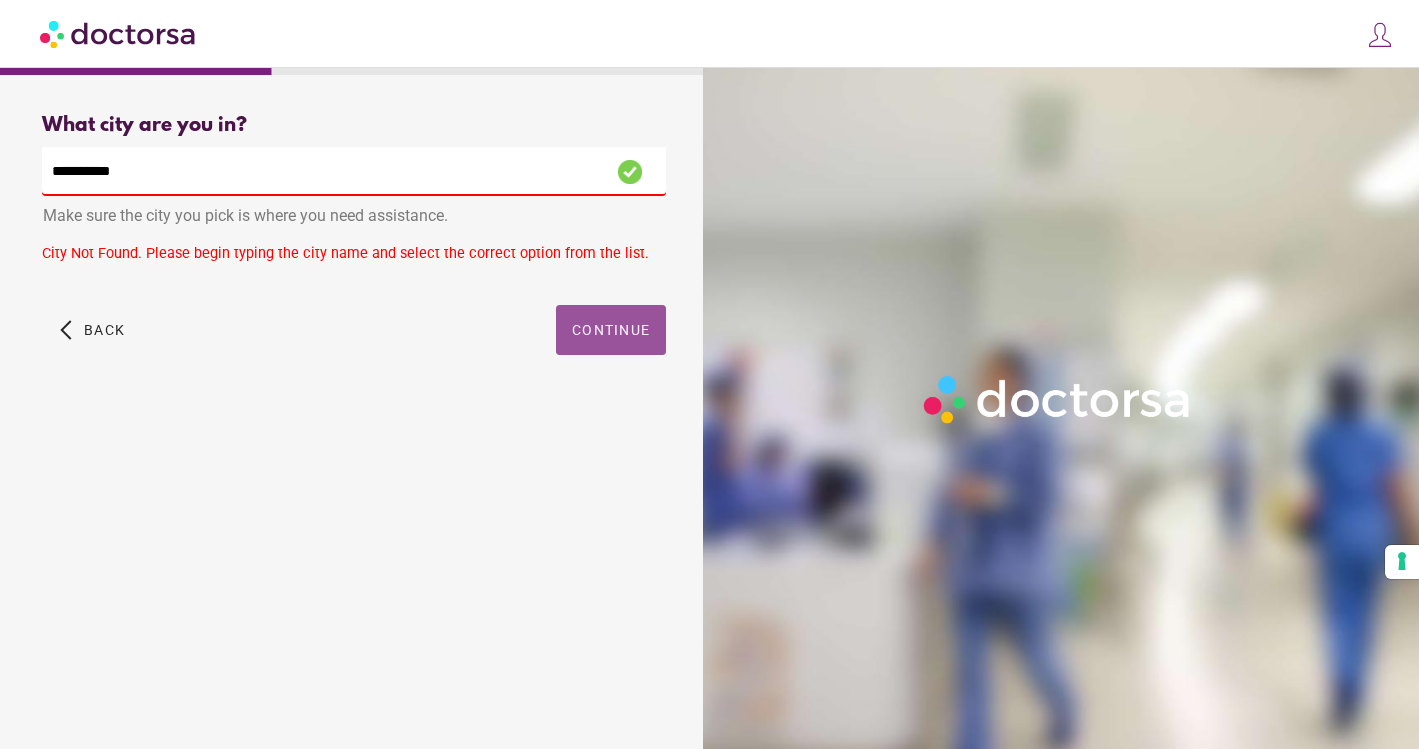 click on "**********" at bounding box center (354, 171) 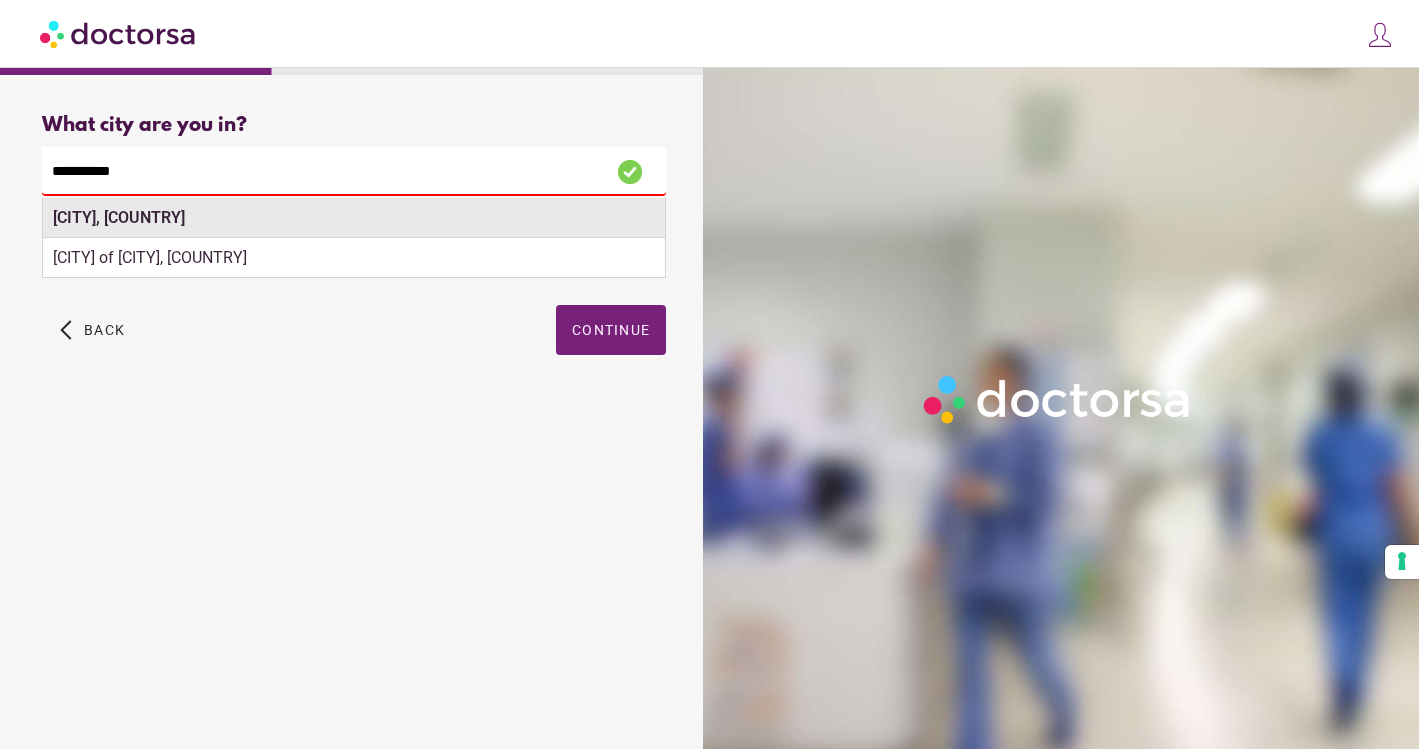 click on "London, UK" at bounding box center [119, 217] 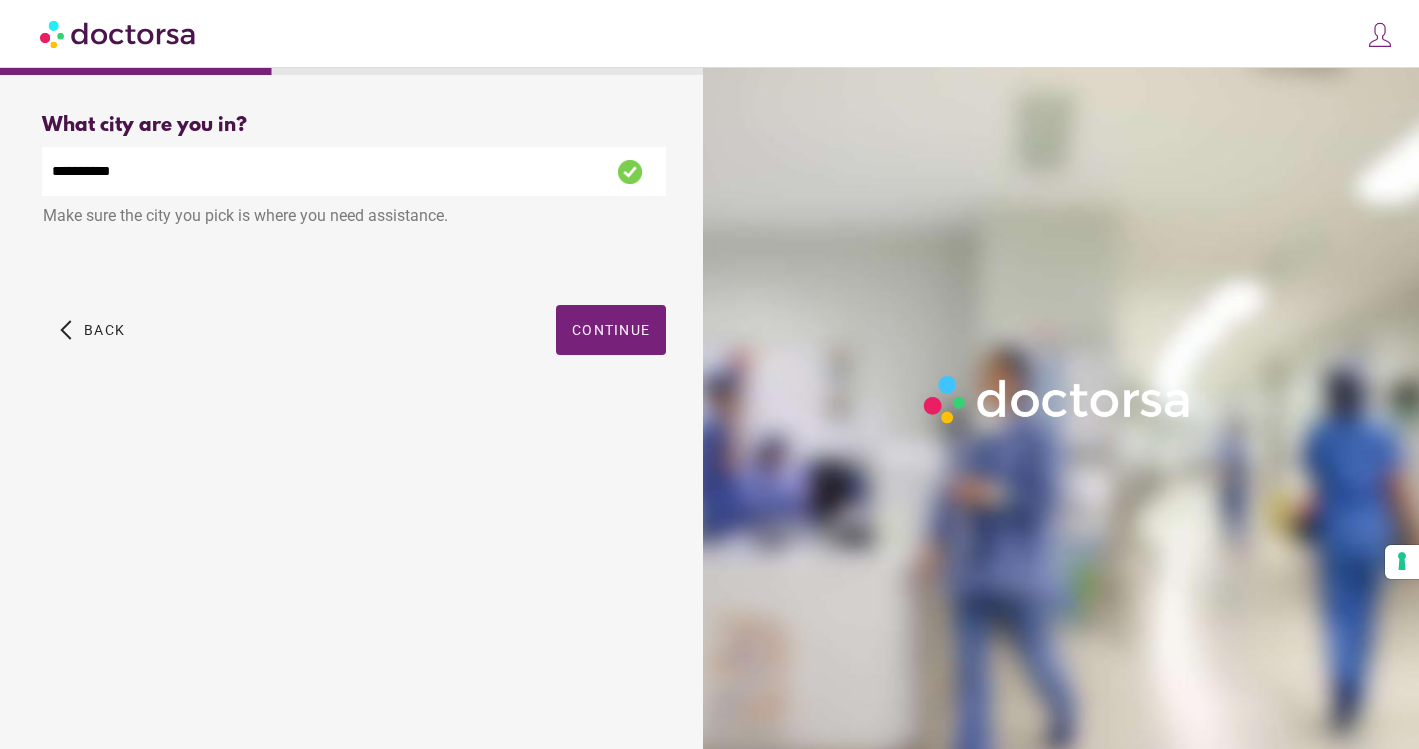 click on "**********" at bounding box center [354, 171] 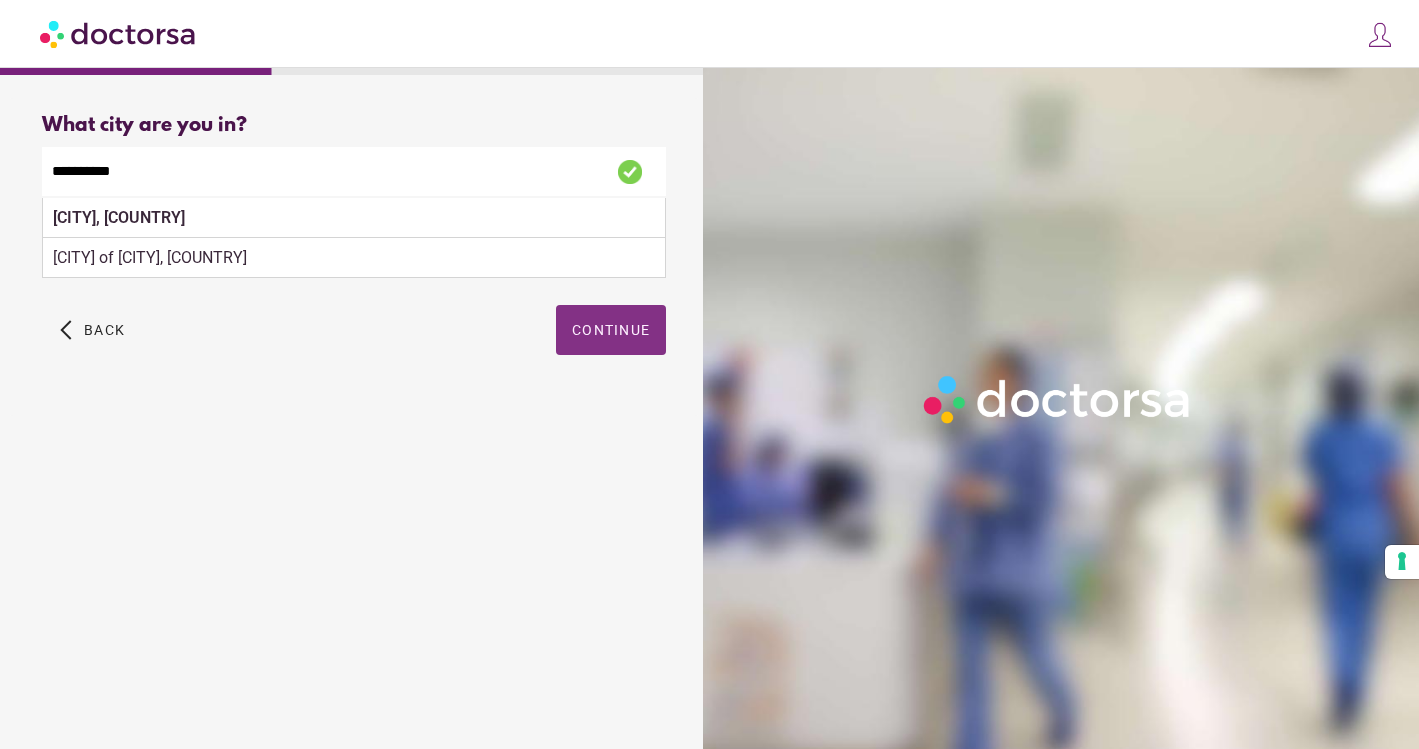 click on "Continue" at bounding box center (611, 330) 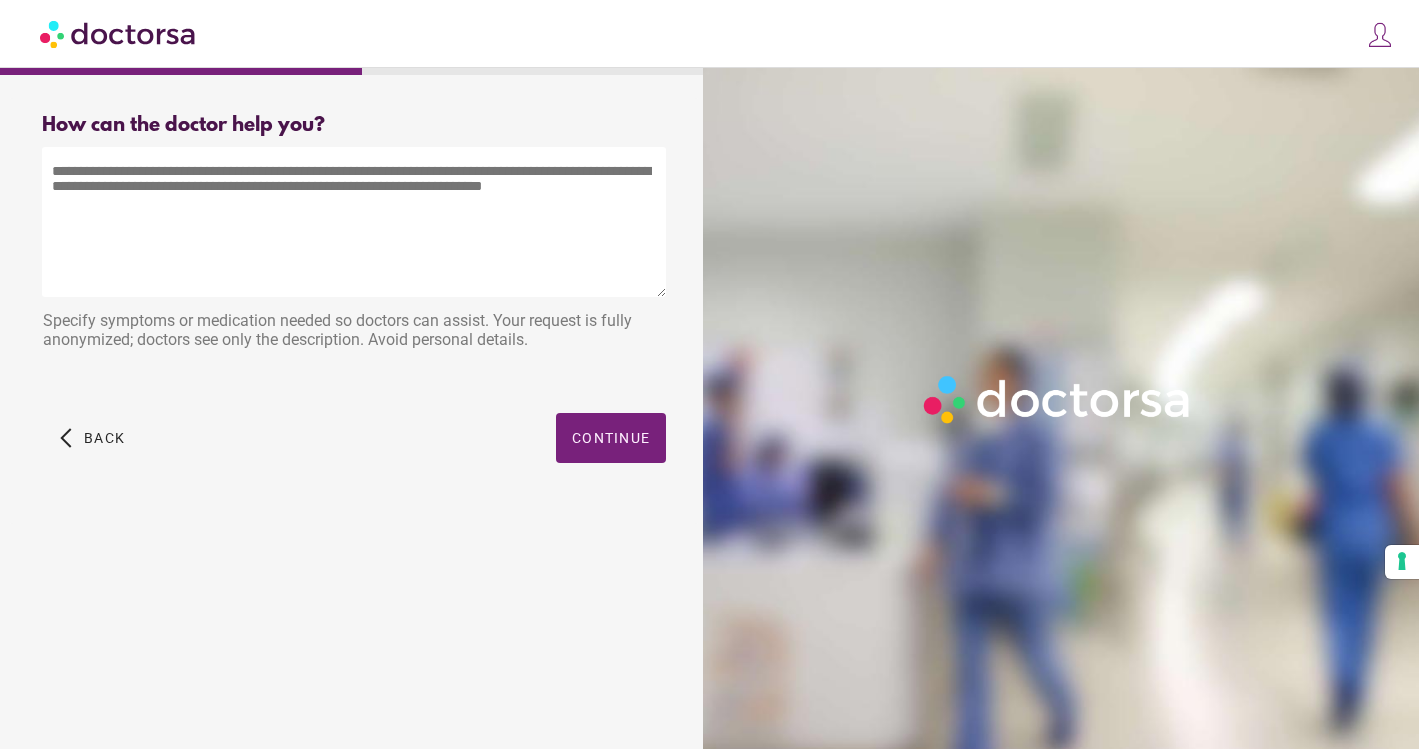 click at bounding box center [354, 222] 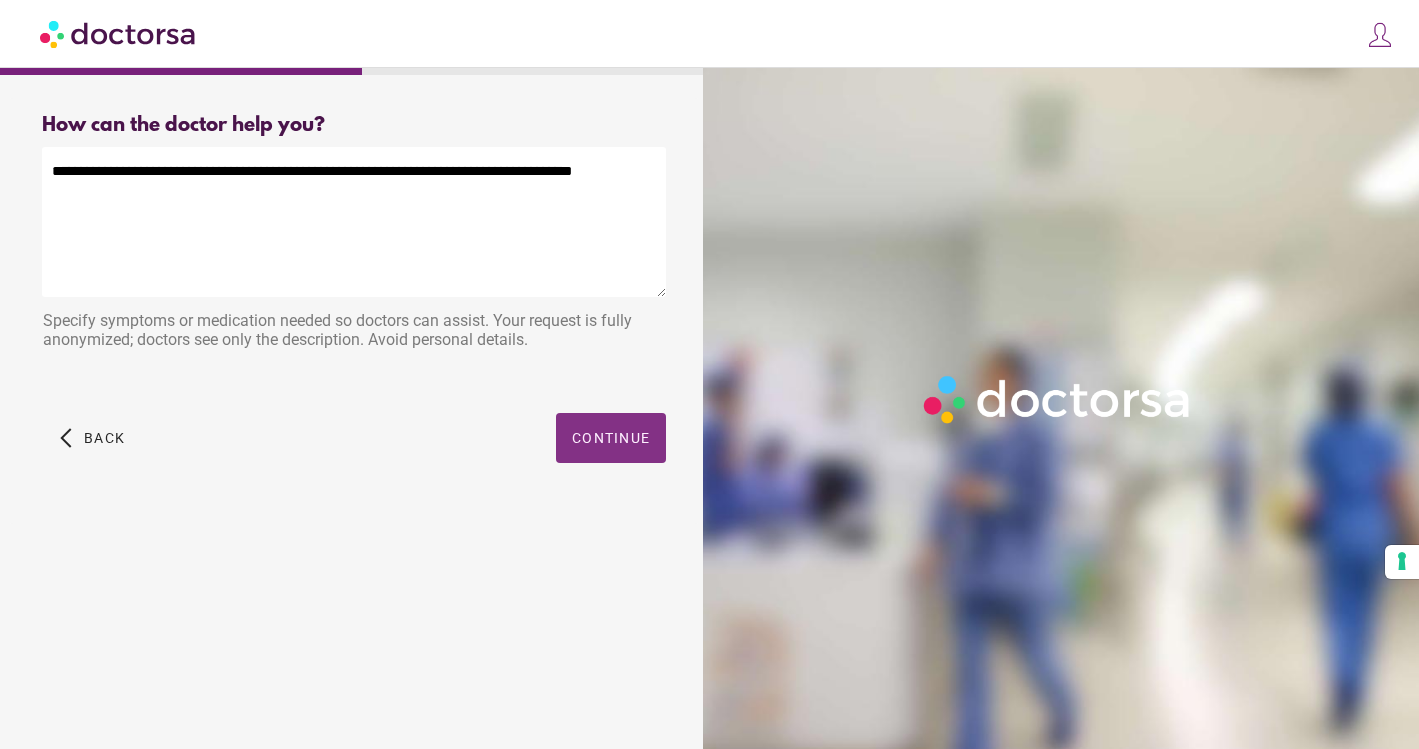 type on "**********" 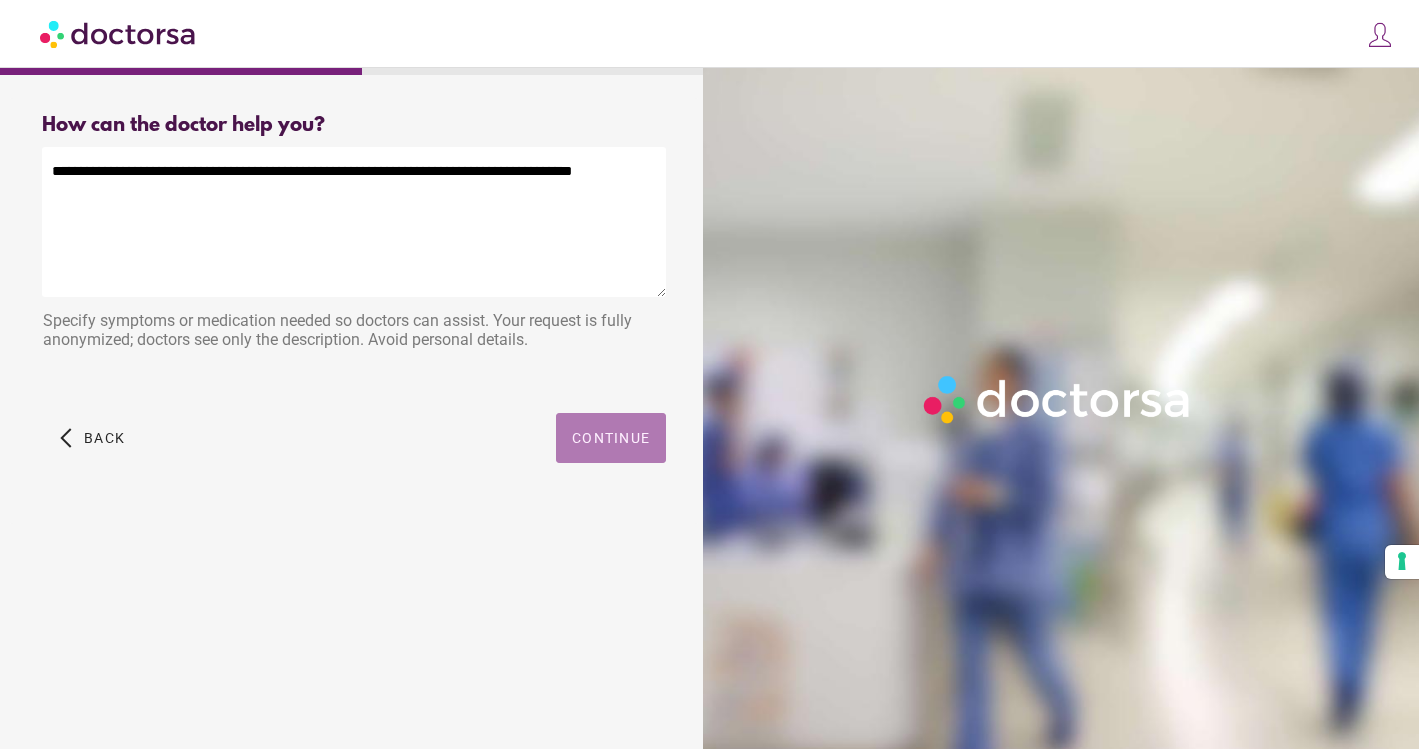 click at bounding box center (611, 438) 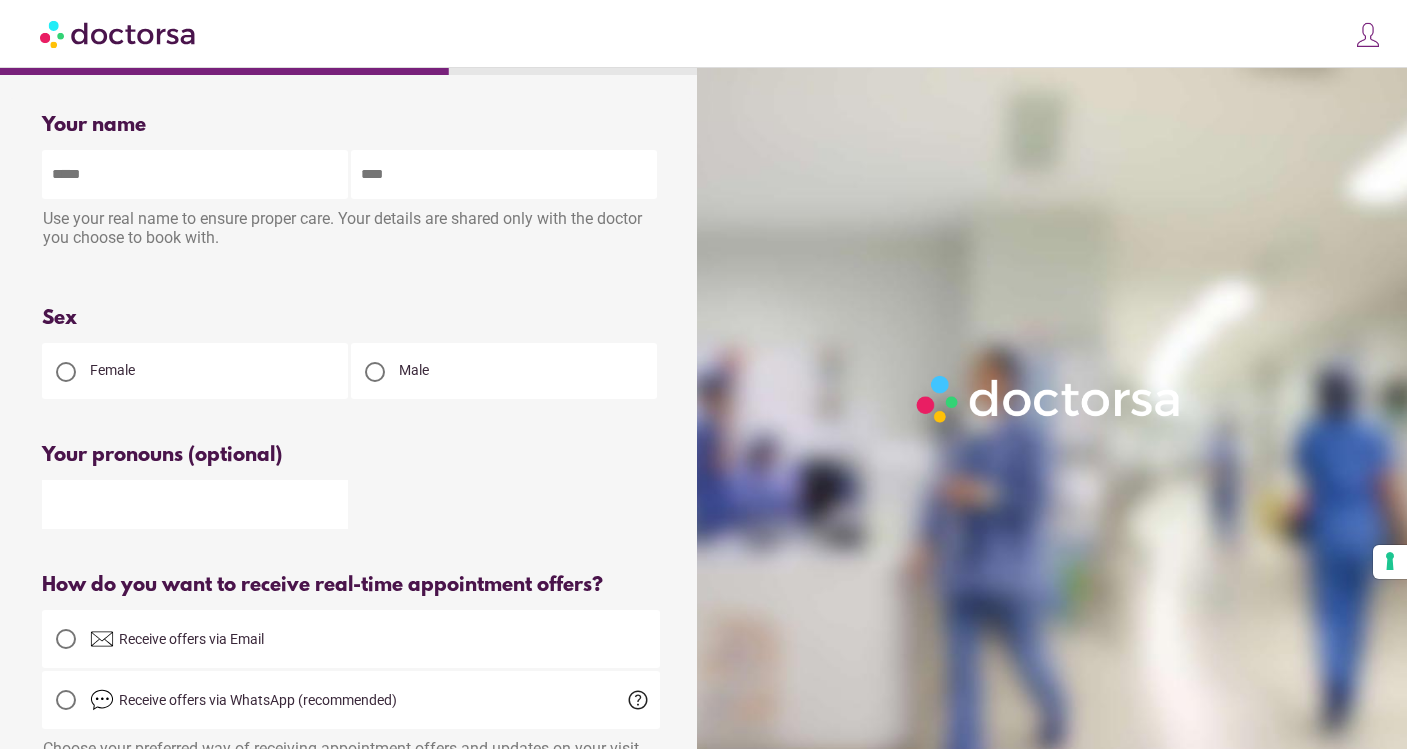 click at bounding box center [195, 174] 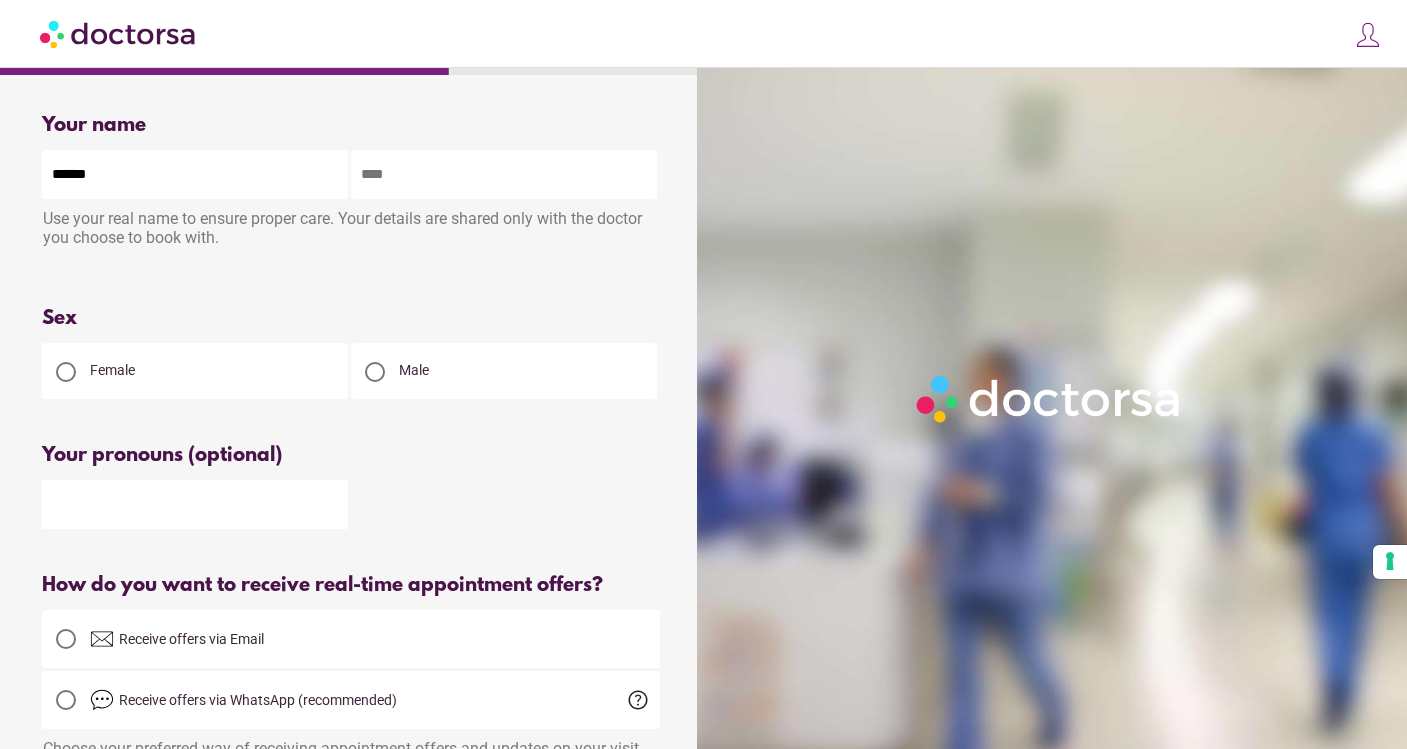 type on "*******" 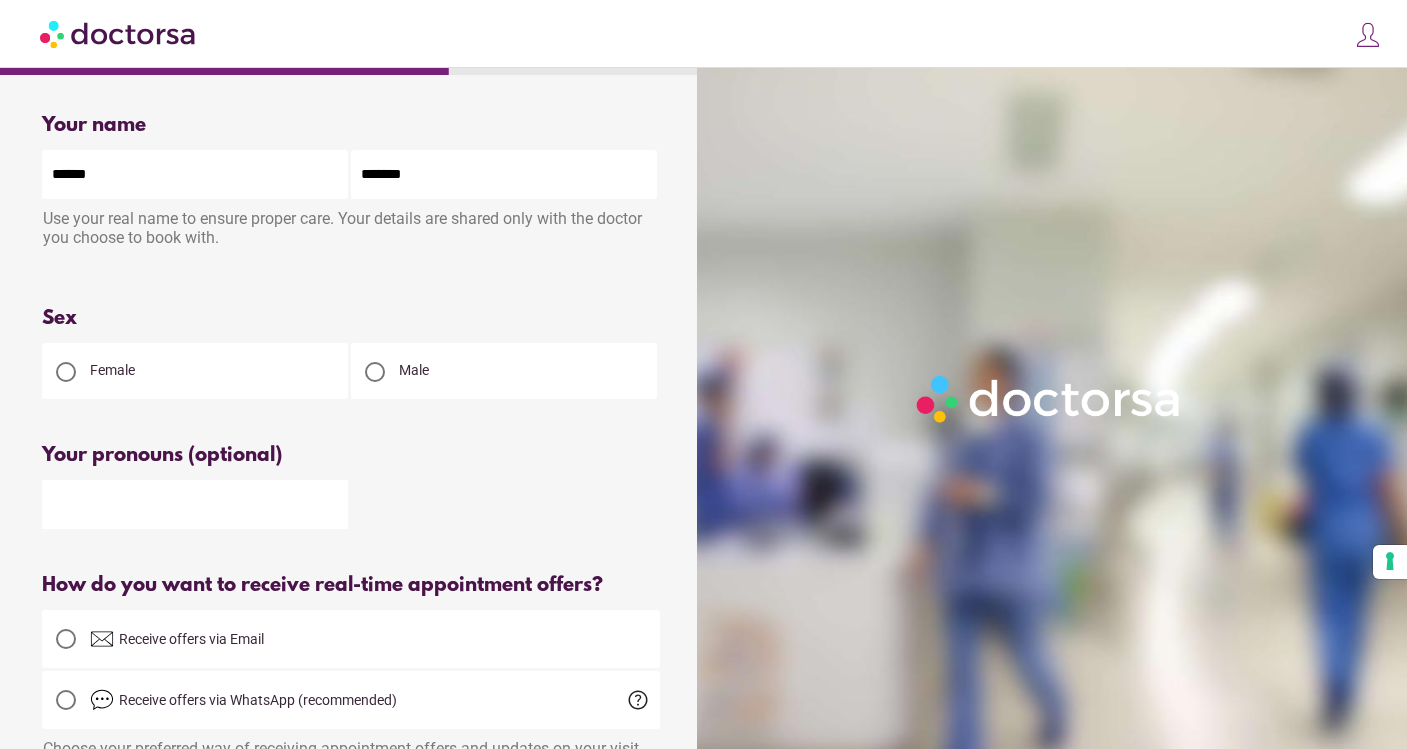type on "**********" 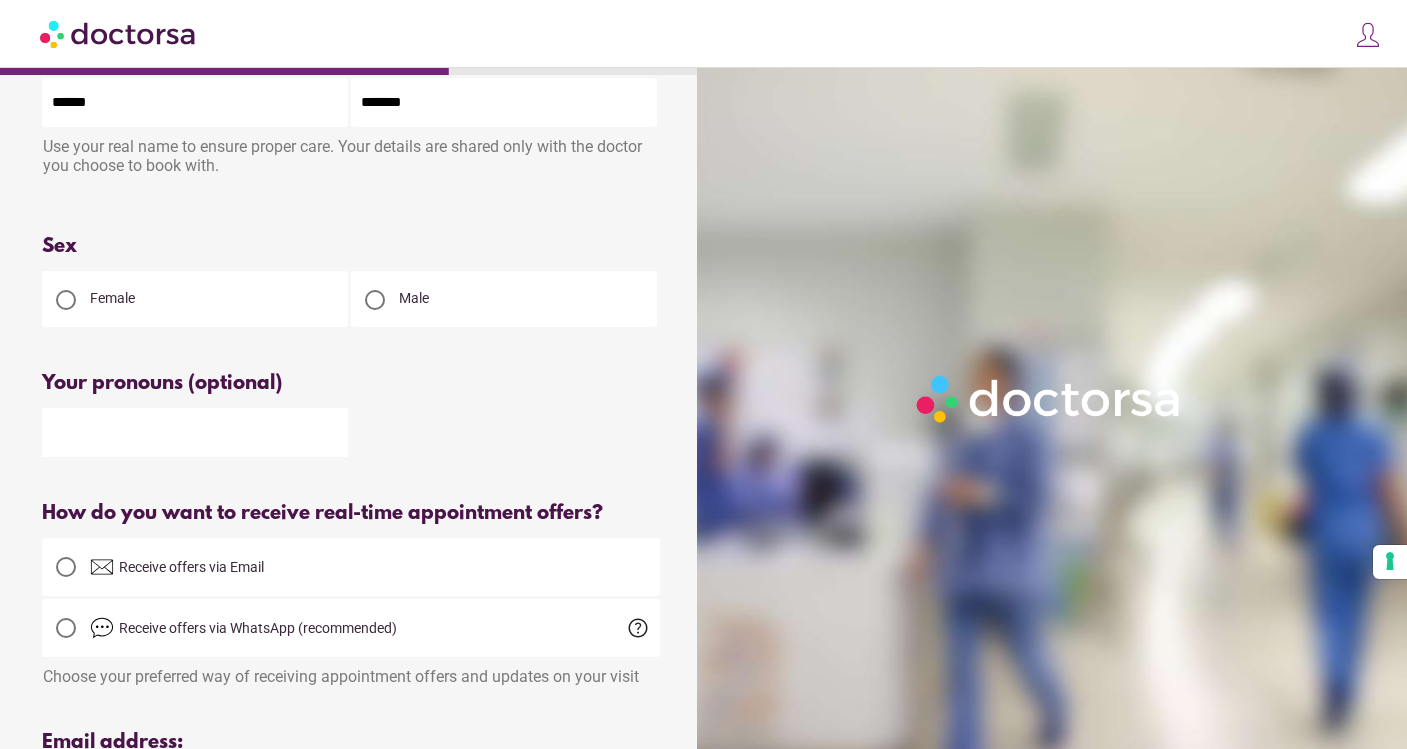 click at bounding box center [195, 432] 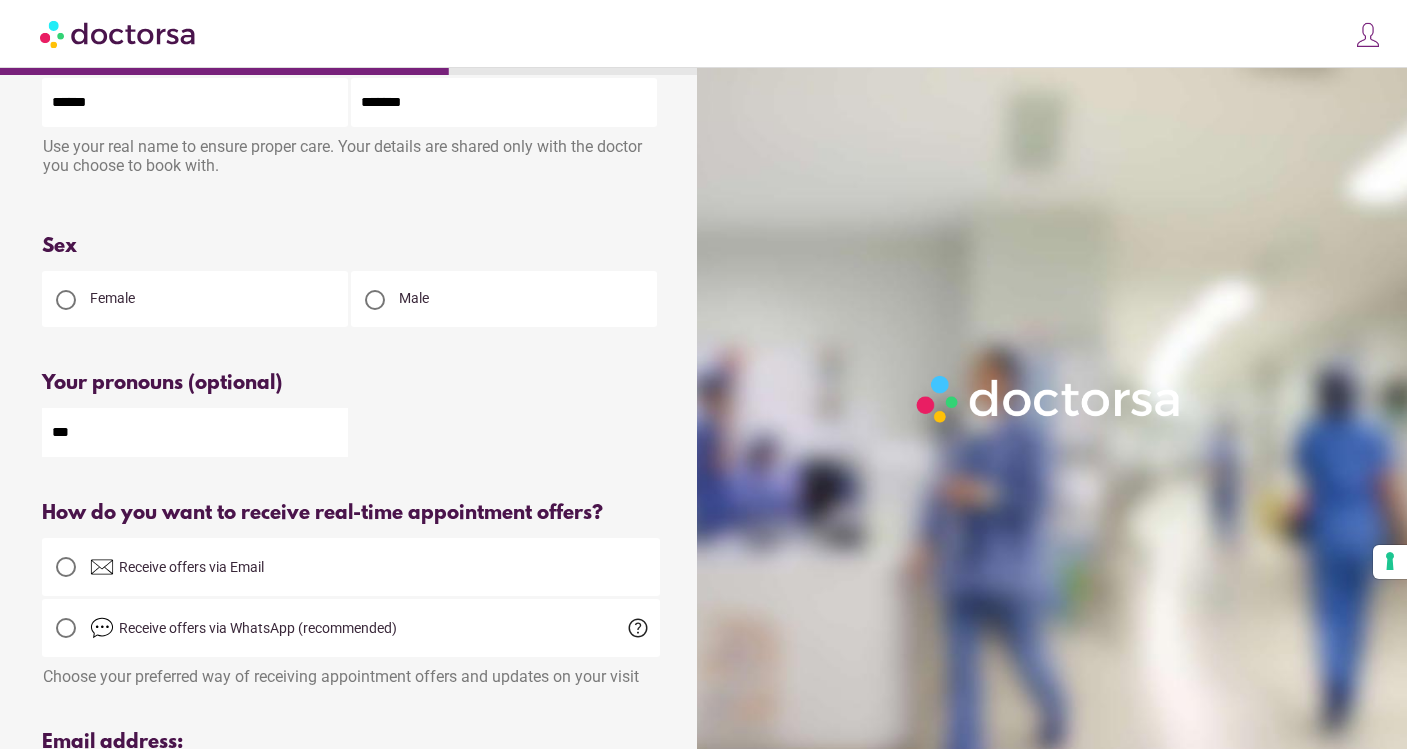 type on "***" 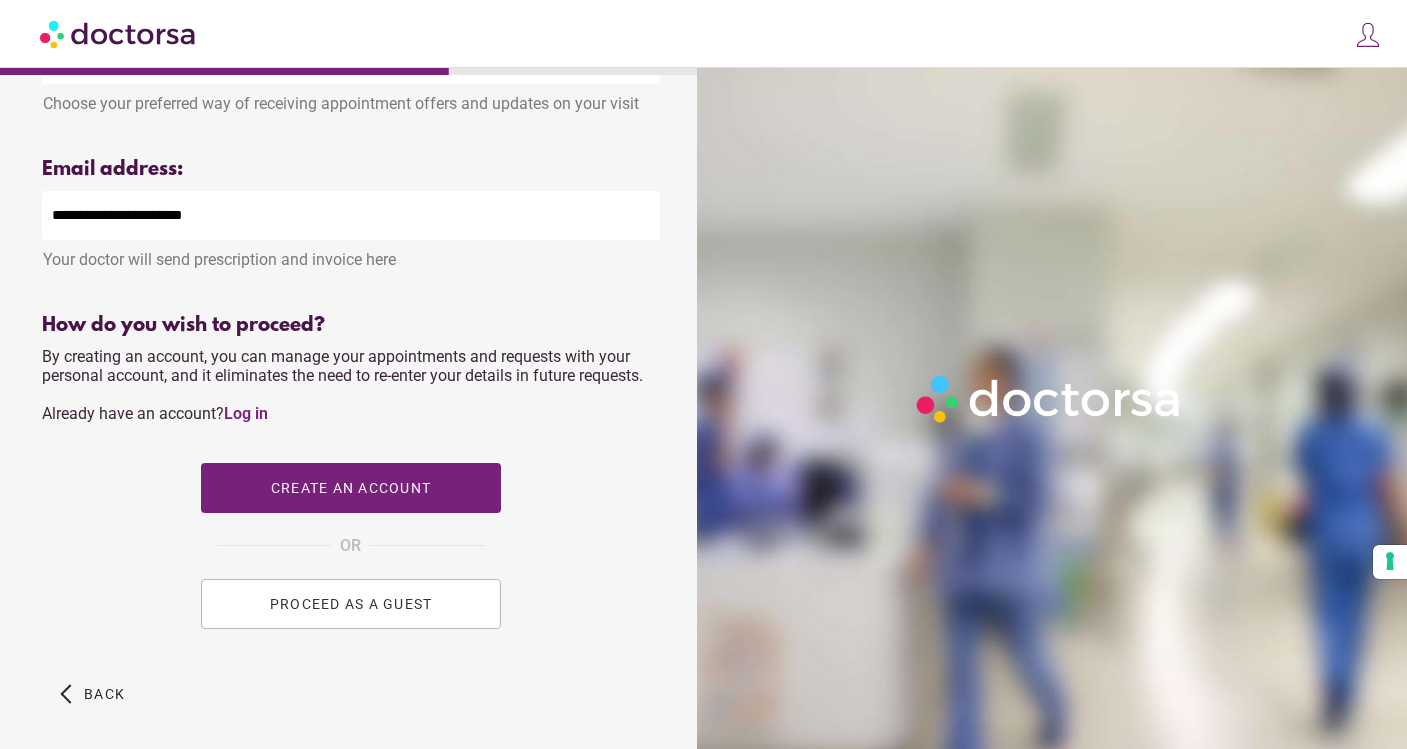 scroll, scrollTop: 675, scrollLeft: 0, axis: vertical 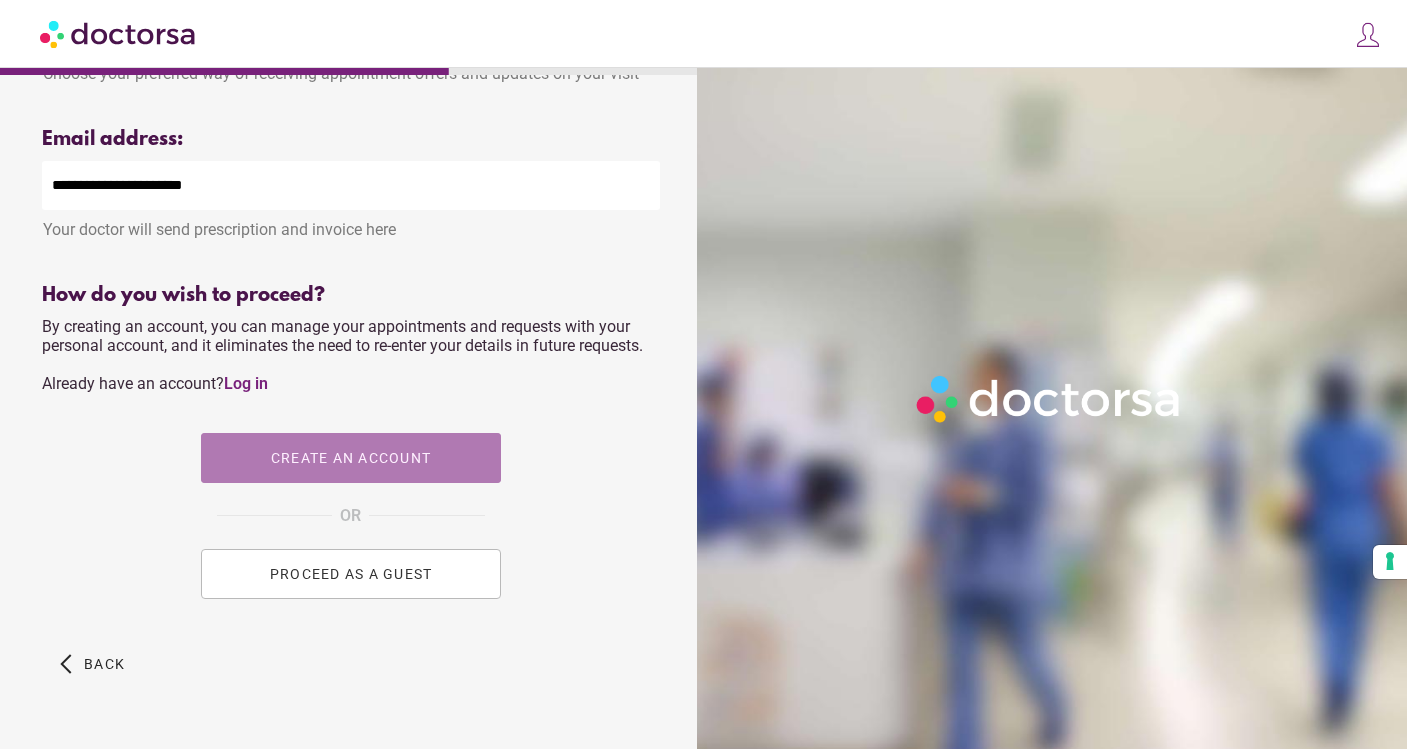 click at bounding box center (351, 458) 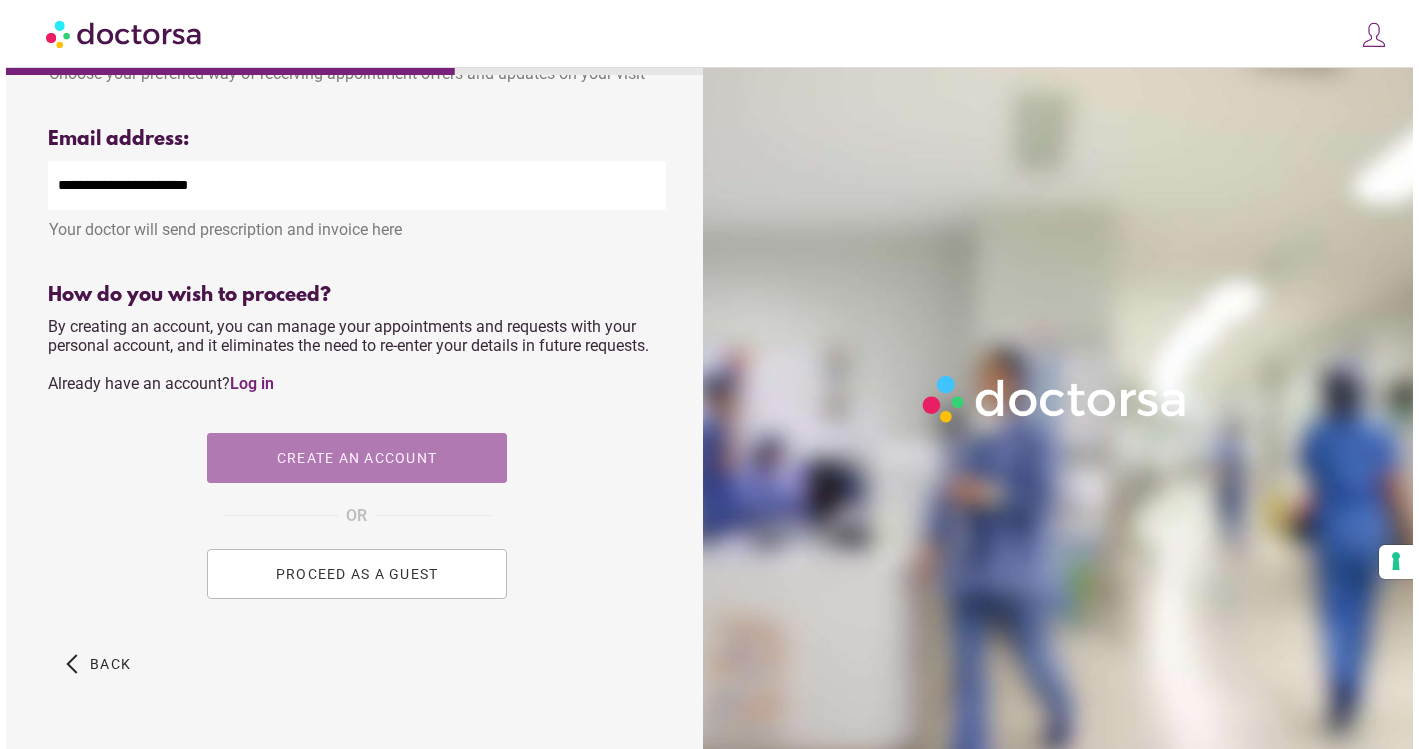 scroll, scrollTop: 0, scrollLeft: 0, axis: both 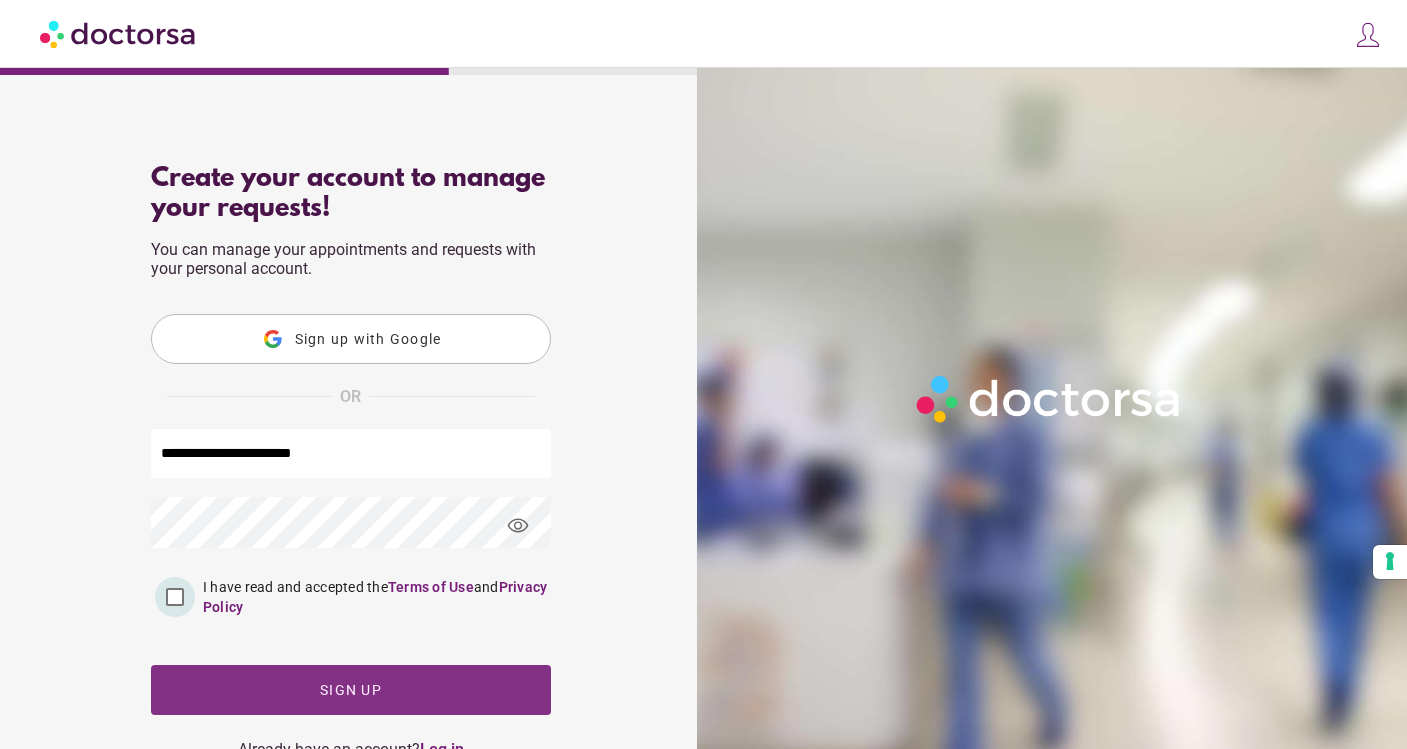 click on "Sign up" at bounding box center (351, 690) 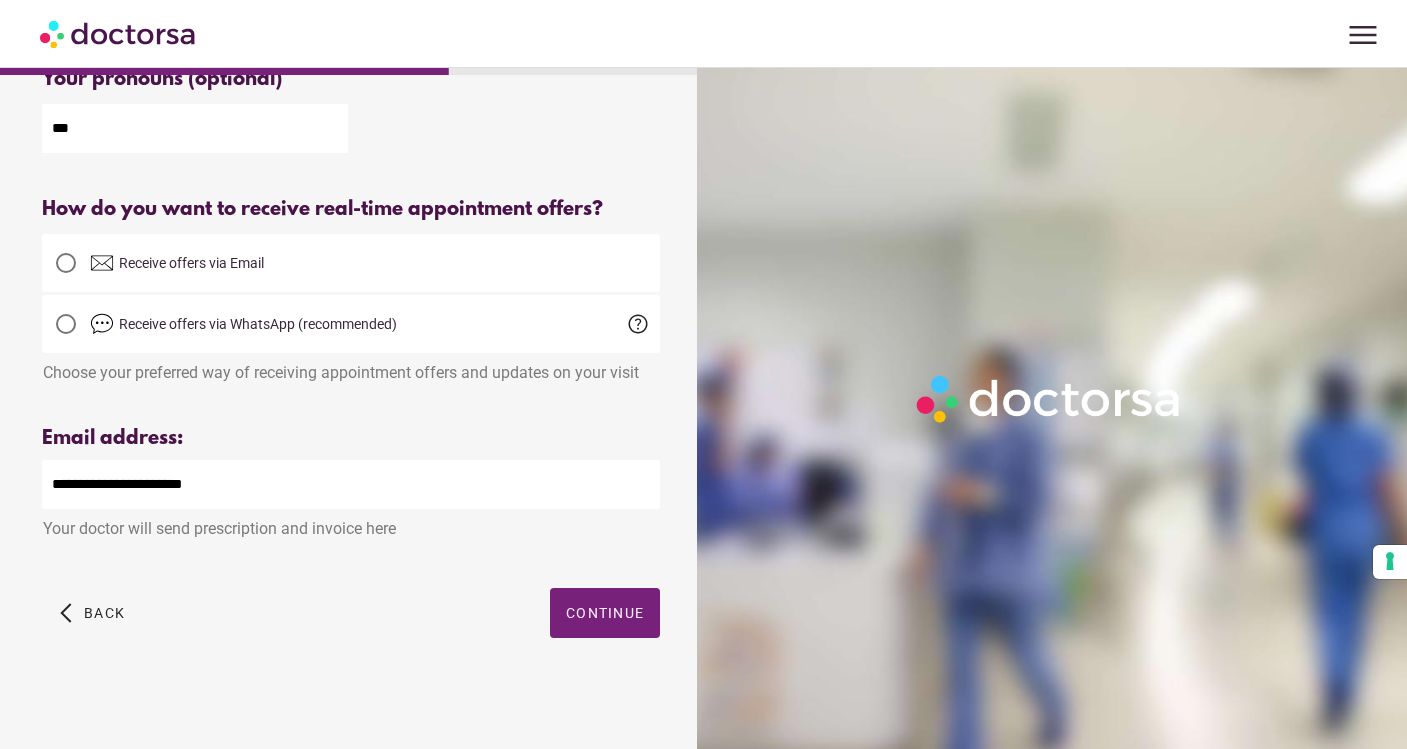 scroll, scrollTop: 382, scrollLeft: 0, axis: vertical 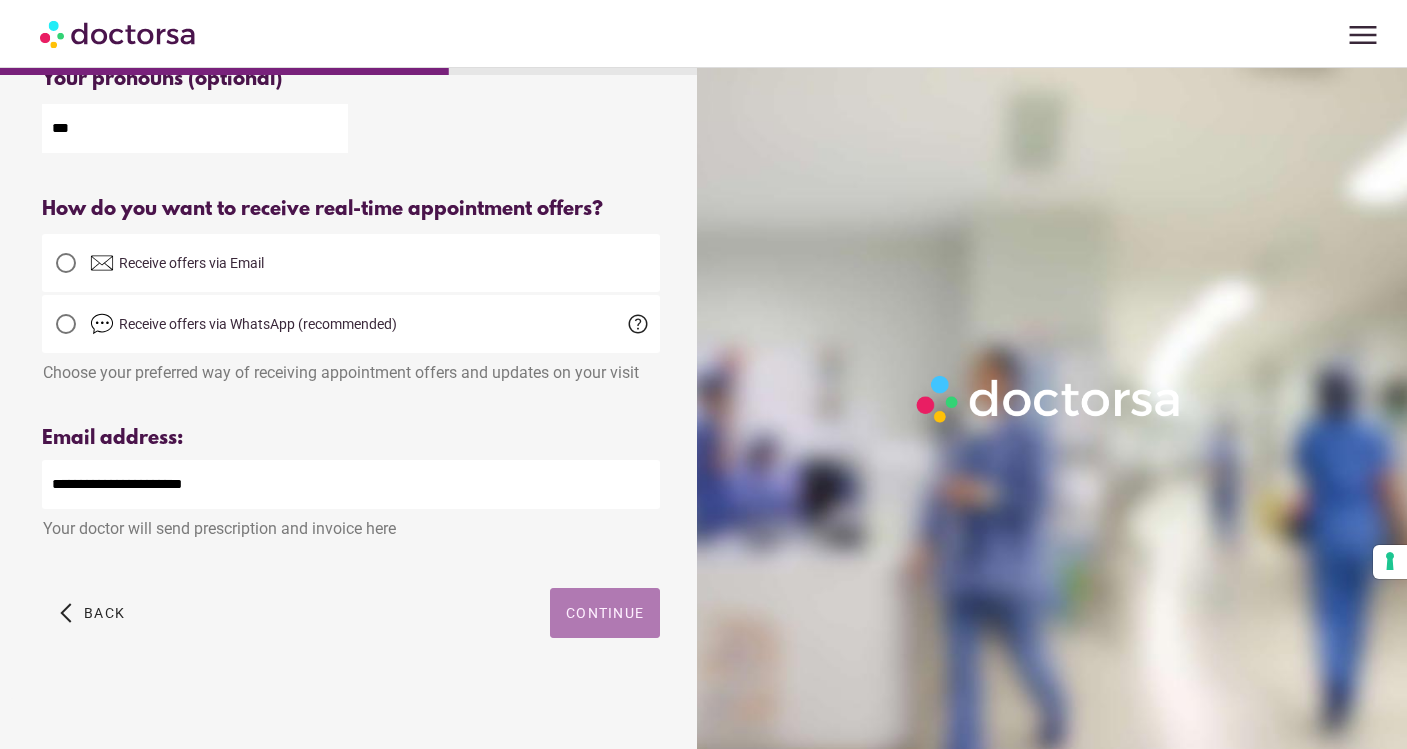 click on "Continue" at bounding box center (605, 613) 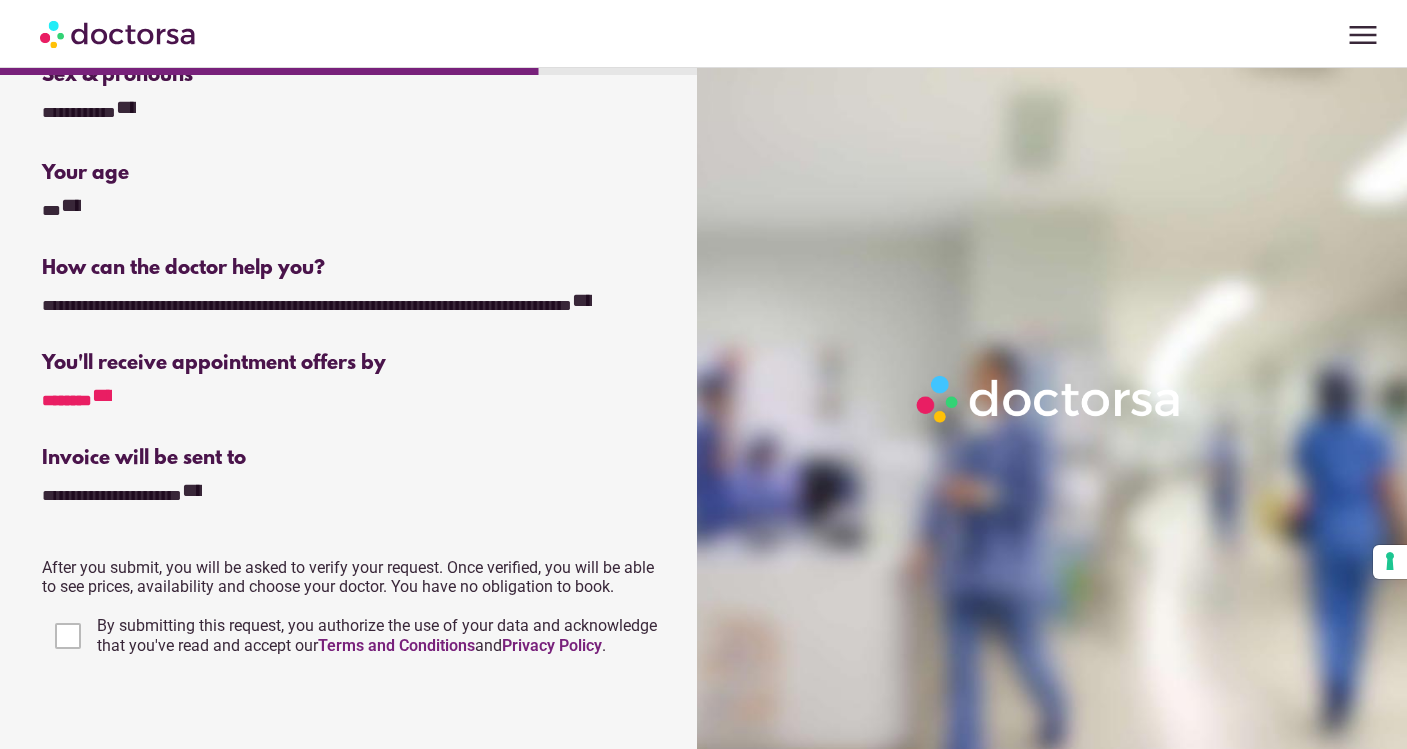 click on "**********" at bounding box center (102, 395) 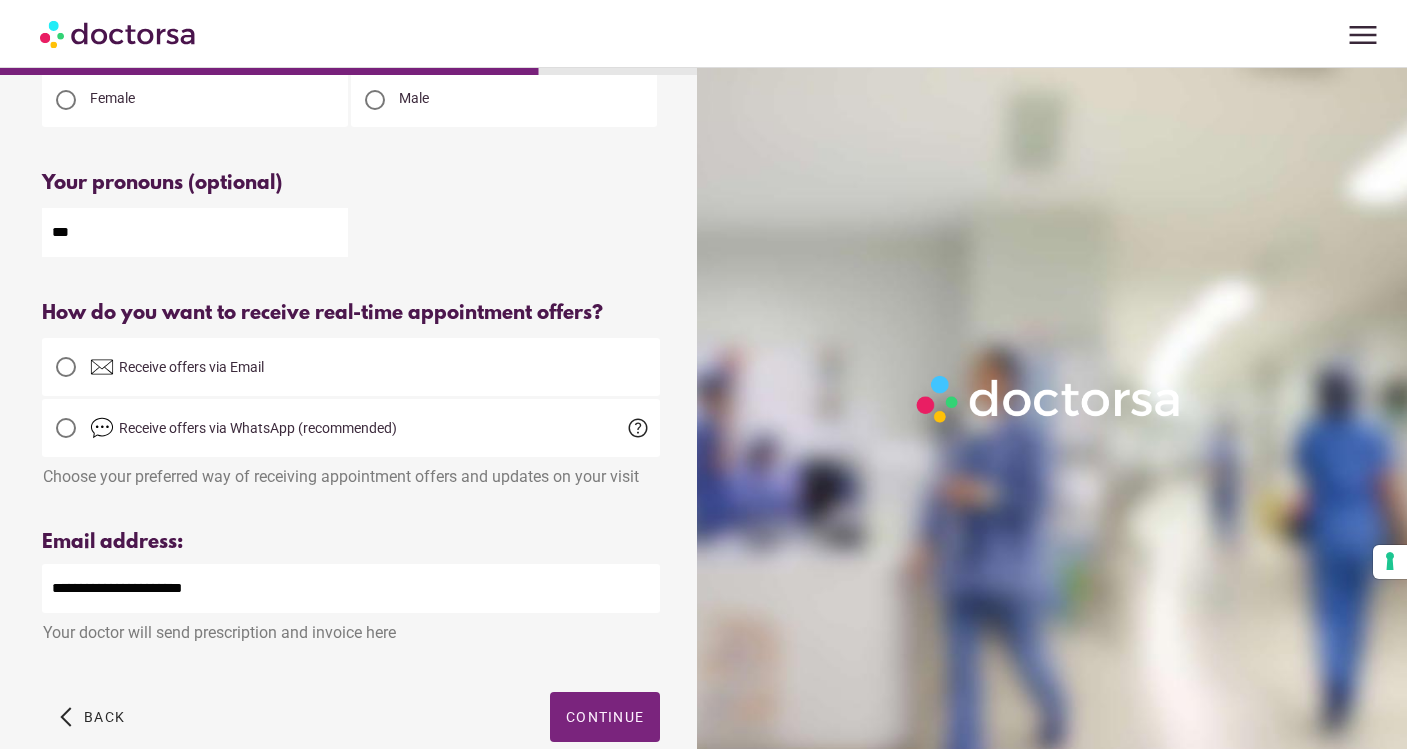 scroll, scrollTop: 382, scrollLeft: 0, axis: vertical 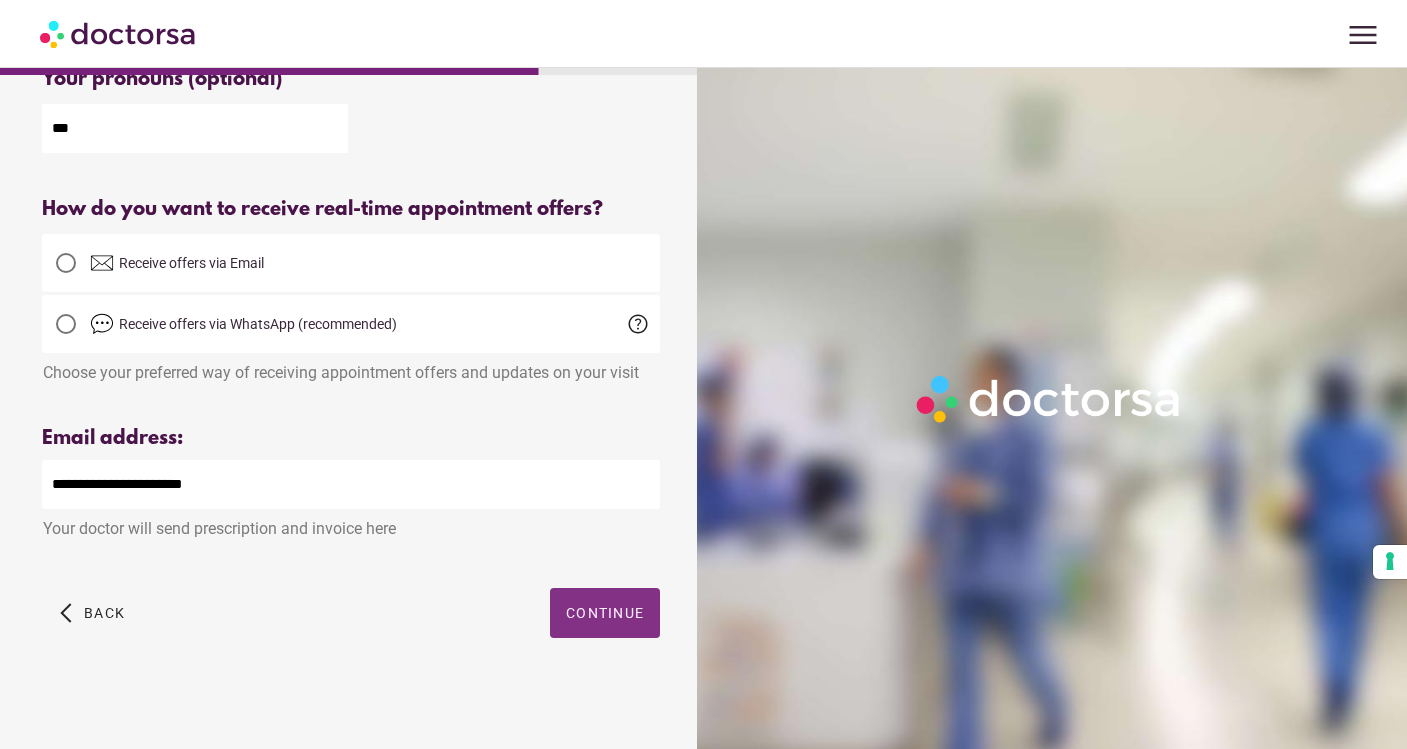 click on "Continue" at bounding box center [605, 613] 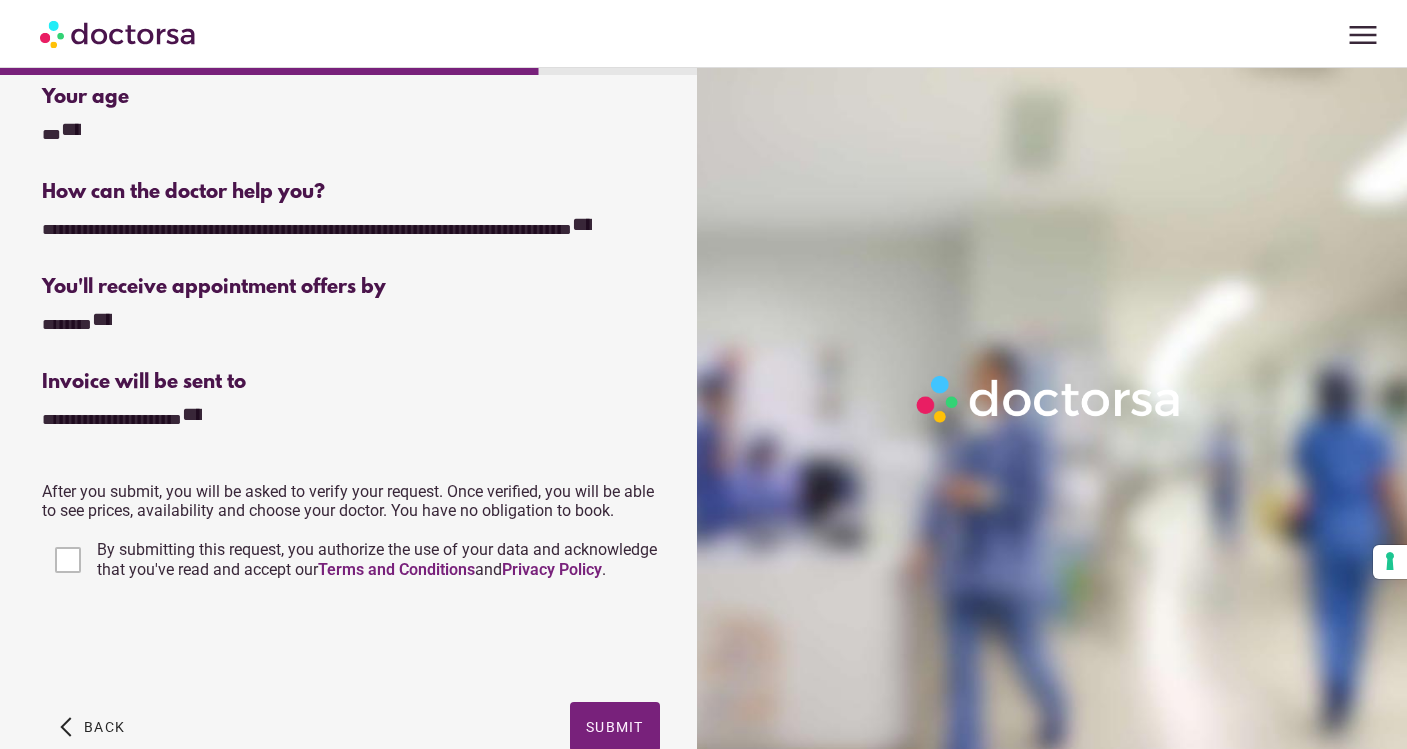 scroll, scrollTop: 395, scrollLeft: 0, axis: vertical 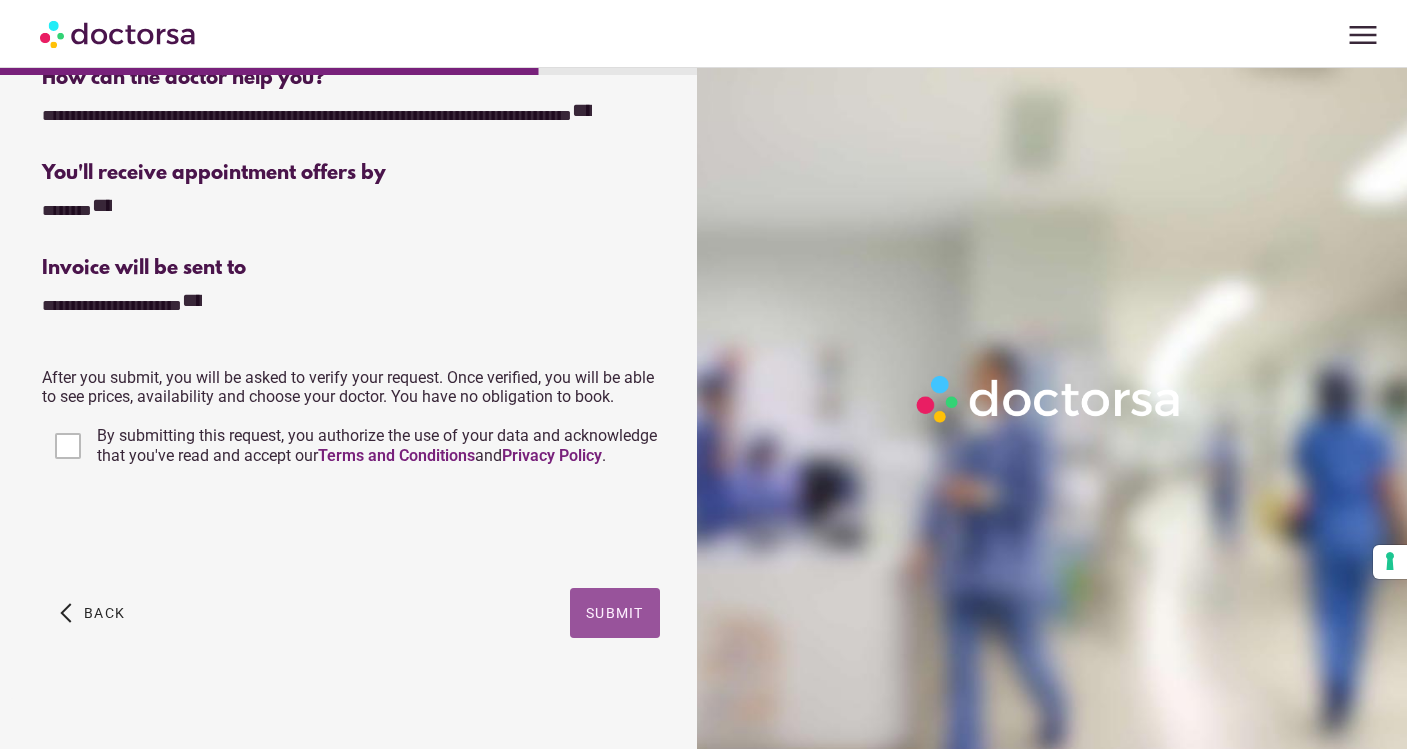 click at bounding box center (615, 613) 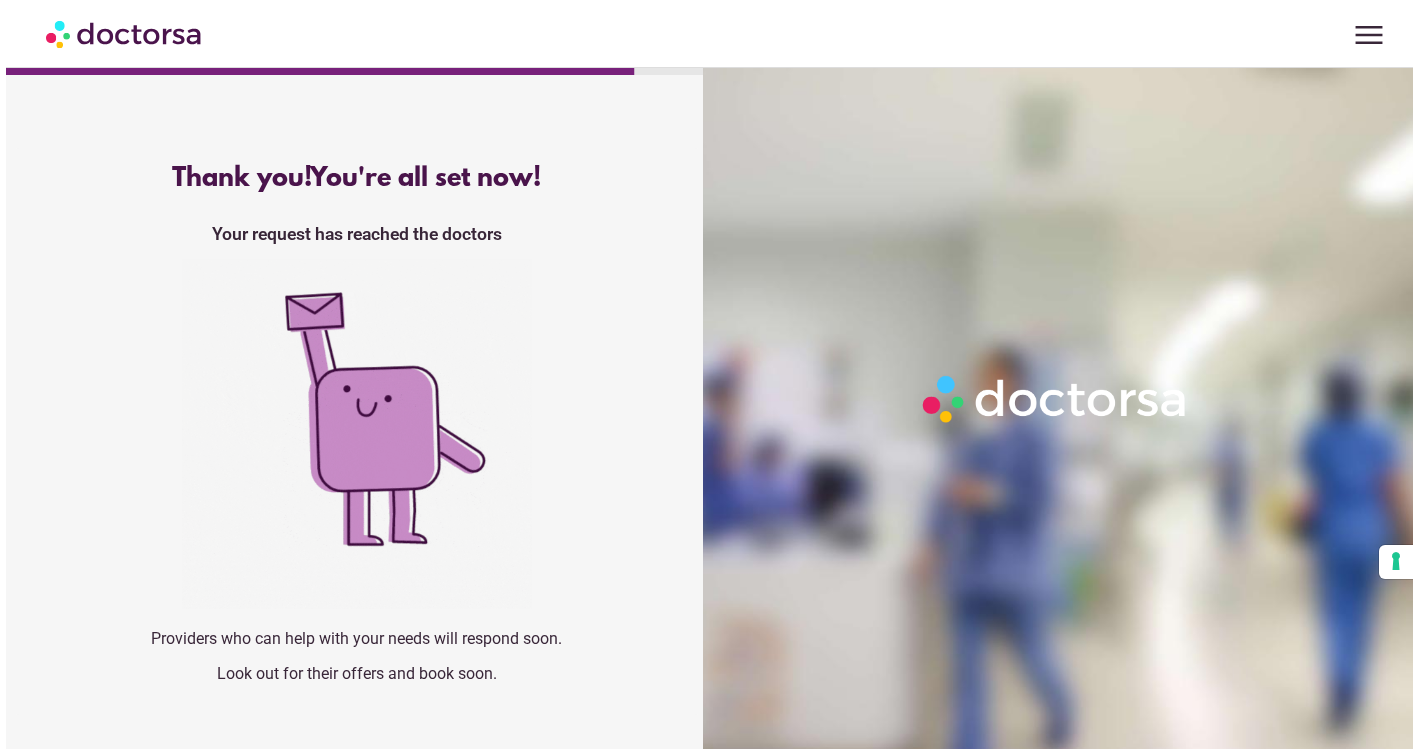 scroll, scrollTop: 0, scrollLeft: 0, axis: both 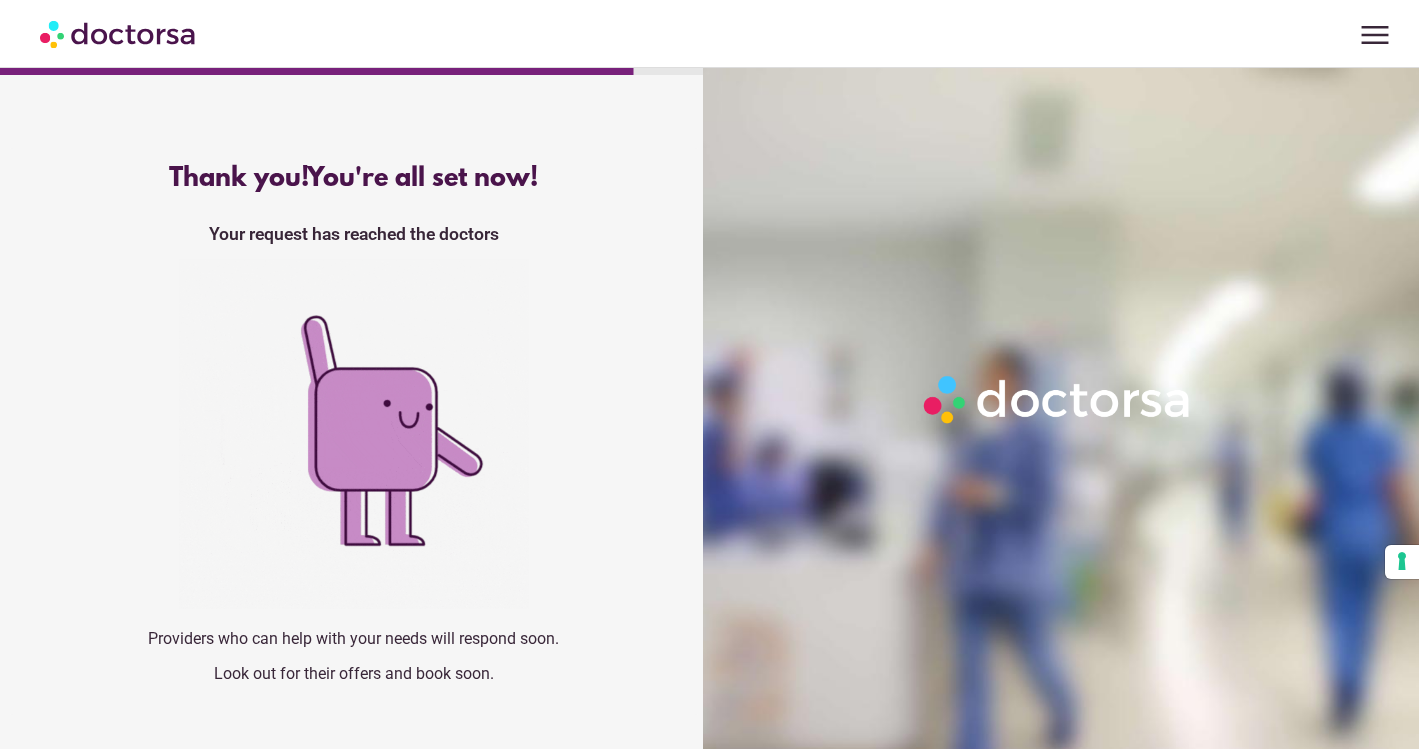 drag, startPoint x: 211, startPoint y: 36, endPoint x: 113, endPoint y: 30, distance: 98.1835 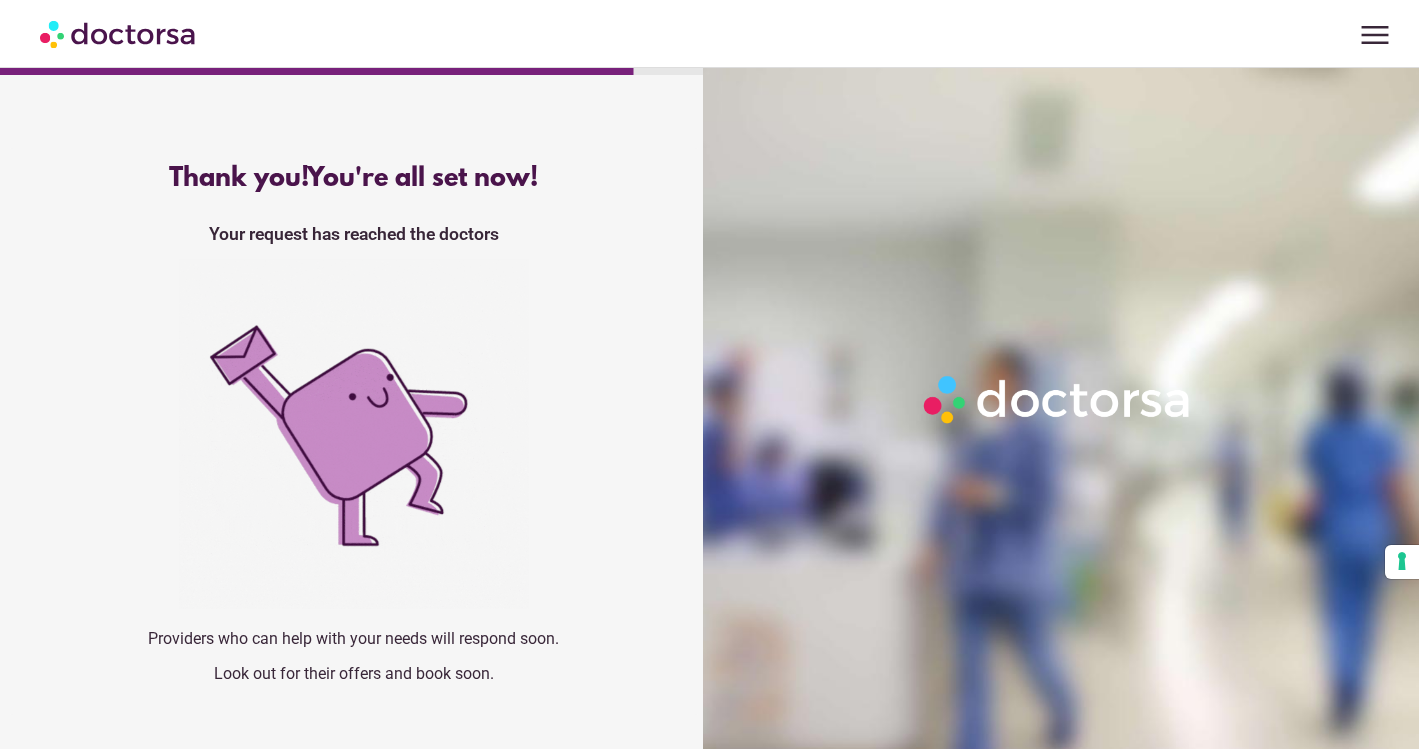 click on "menu
[FIRST] [LAST]
close
Make a request
To all doctors
Your appointments
Your profile
Sign out
Welcome back" at bounding box center (709, 34) 